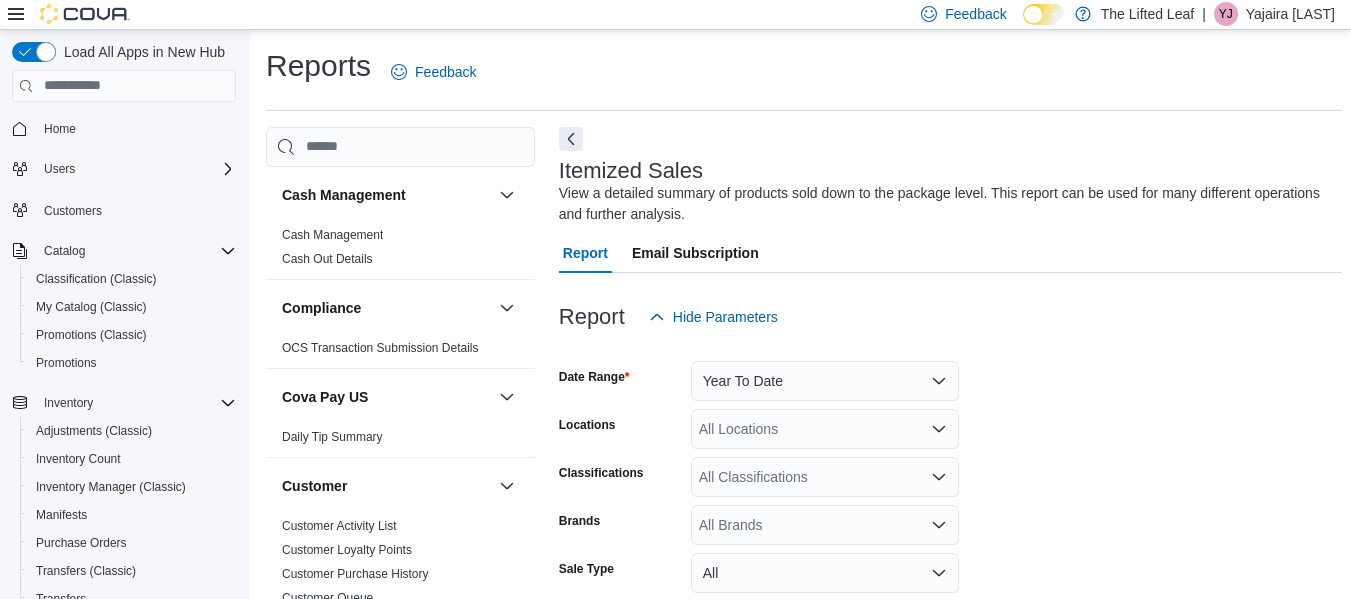 scroll, scrollTop: 695, scrollLeft: 0, axis: vertical 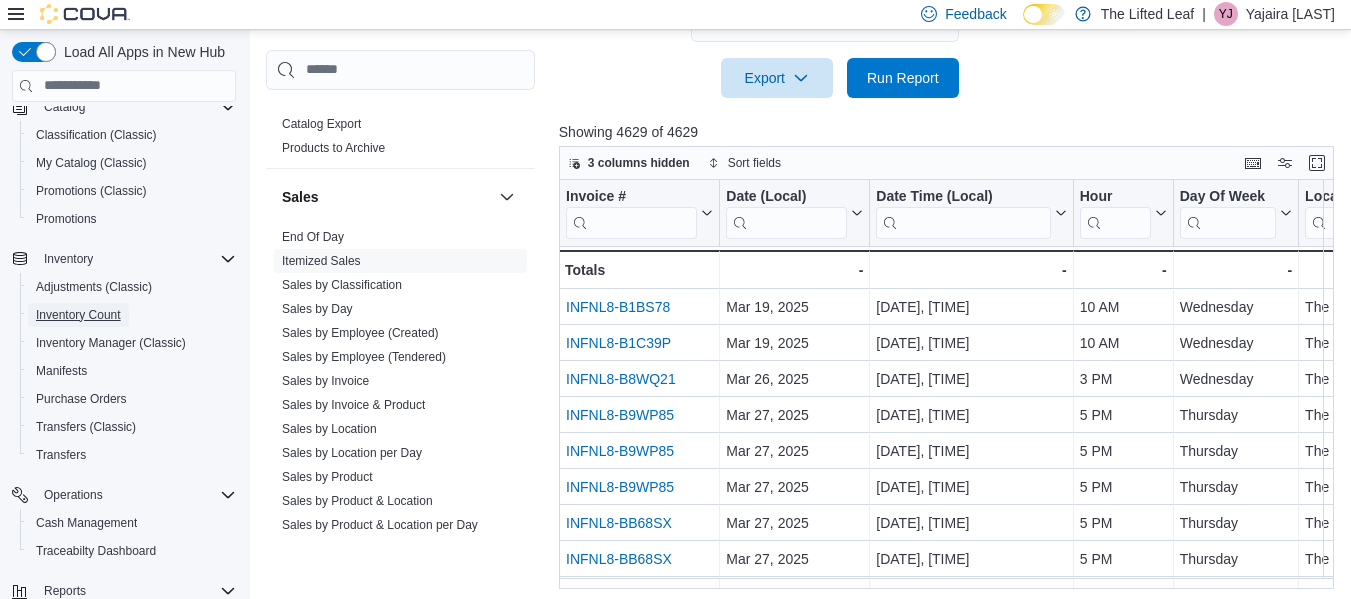 click on "Inventory Count" at bounding box center (78, 315) 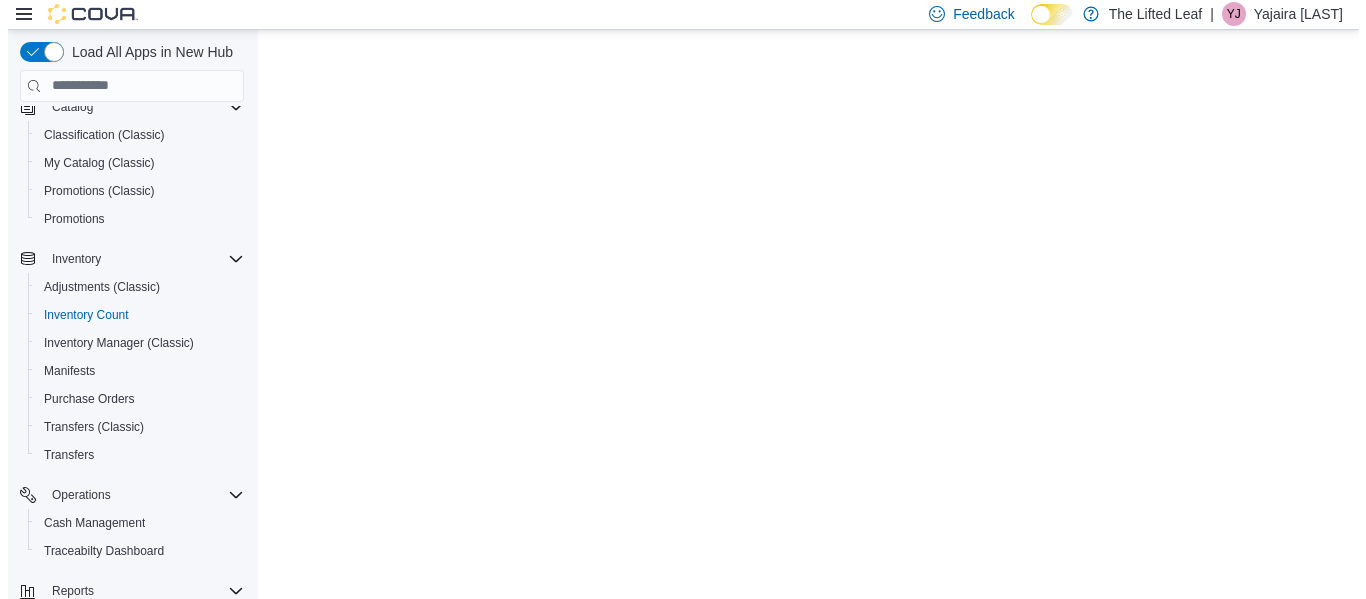 scroll, scrollTop: 0, scrollLeft: 0, axis: both 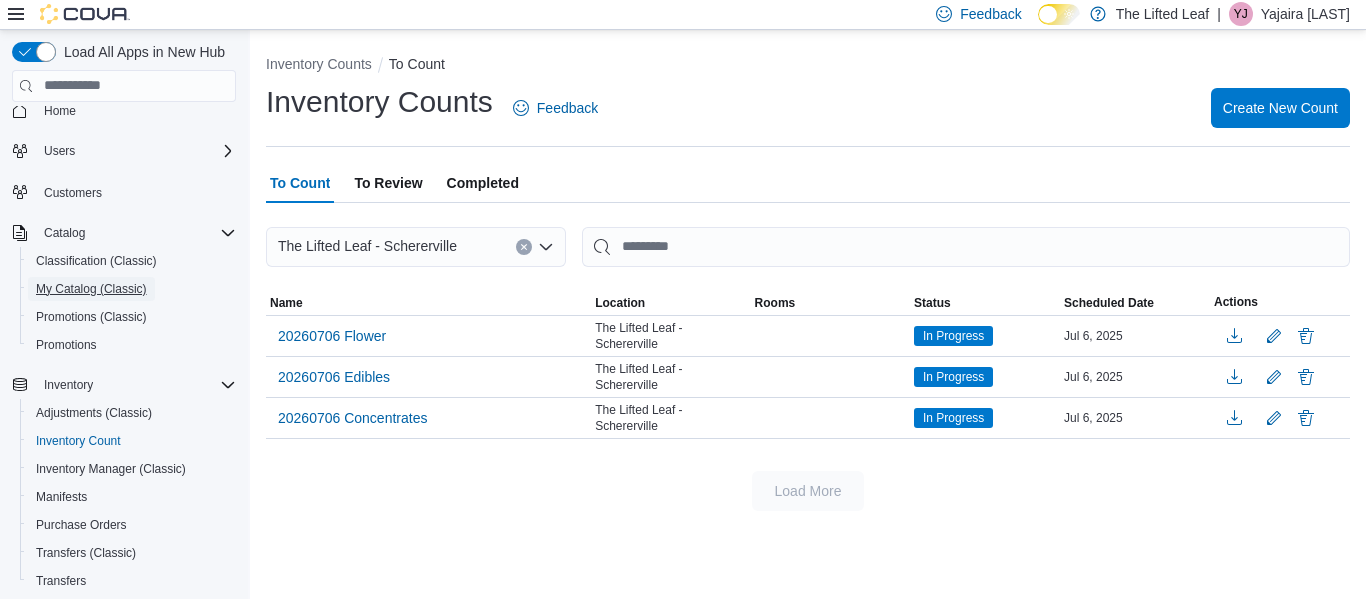 click on "My Catalog (Classic)" at bounding box center (91, 289) 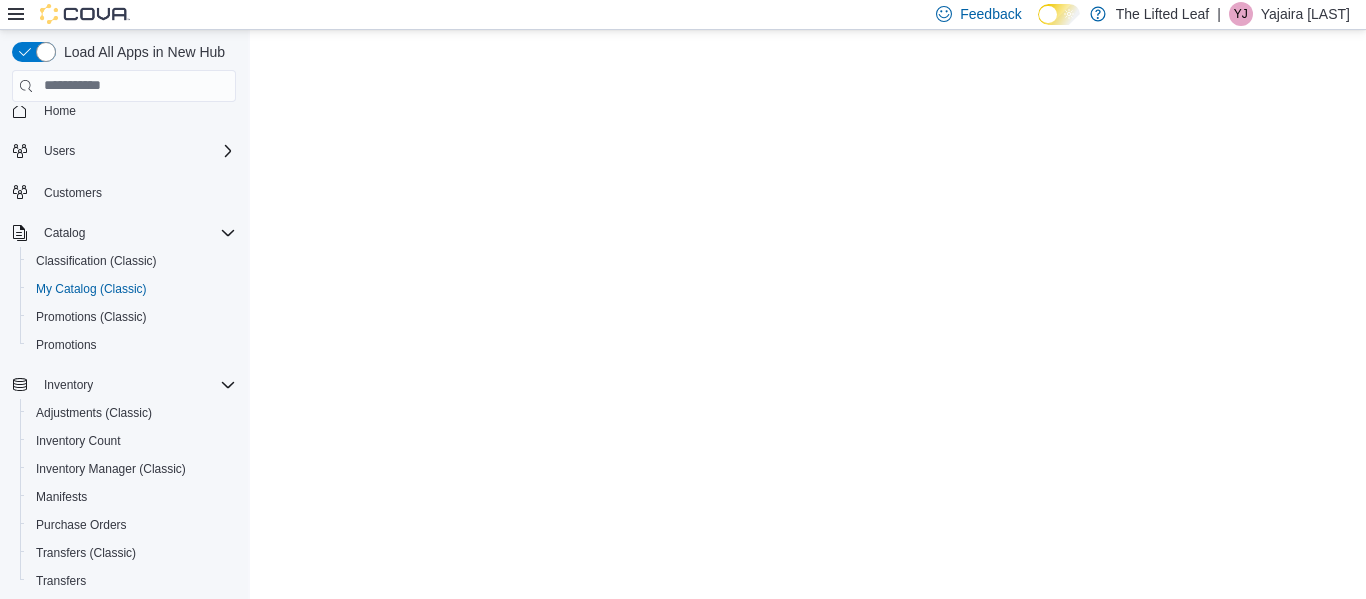 scroll, scrollTop: 0, scrollLeft: 0, axis: both 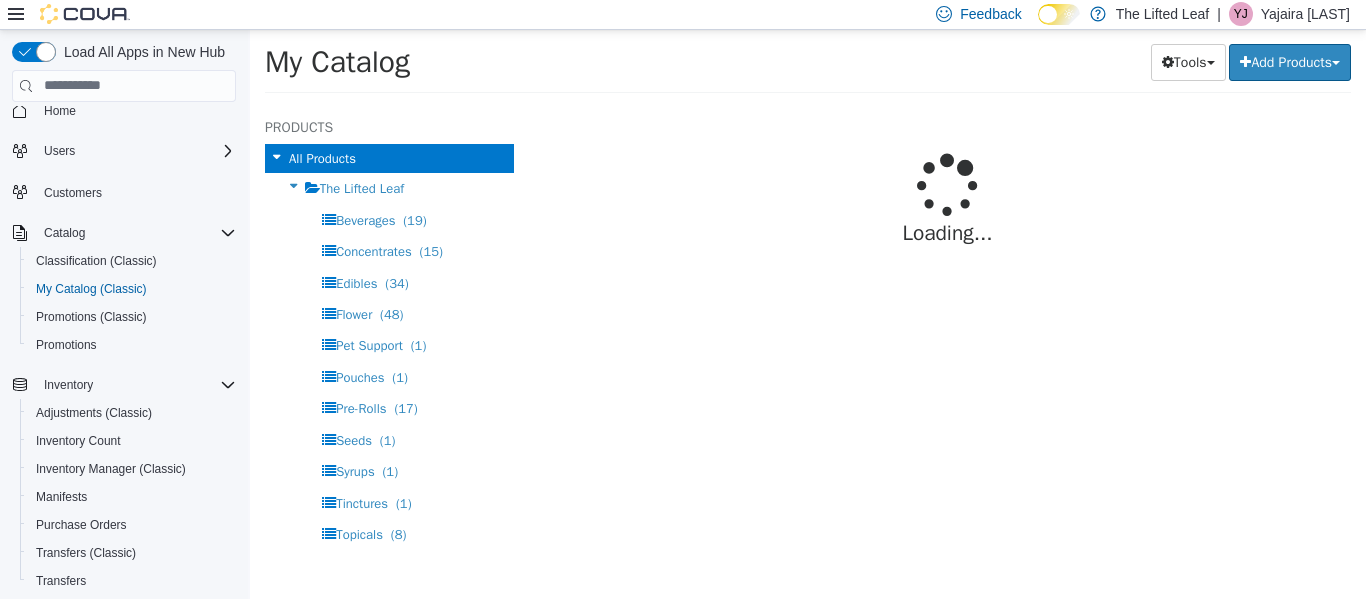 select on "**********" 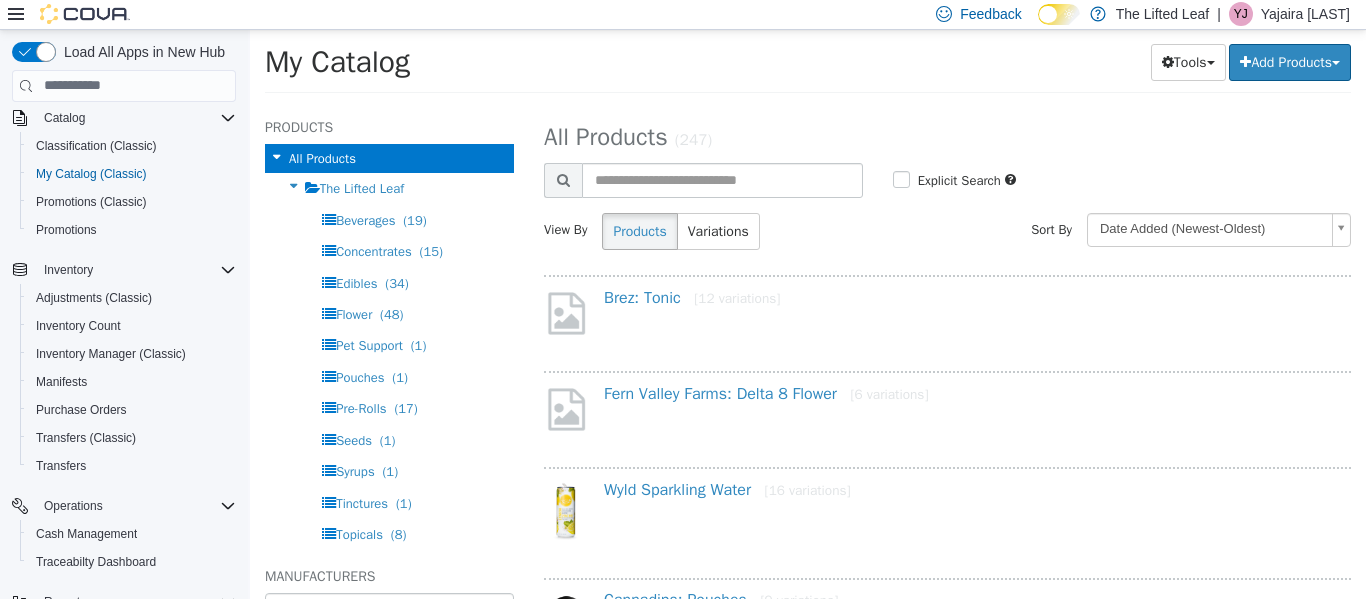 scroll, scrollTop: 134, scrollLeft: 0, axis: vertical 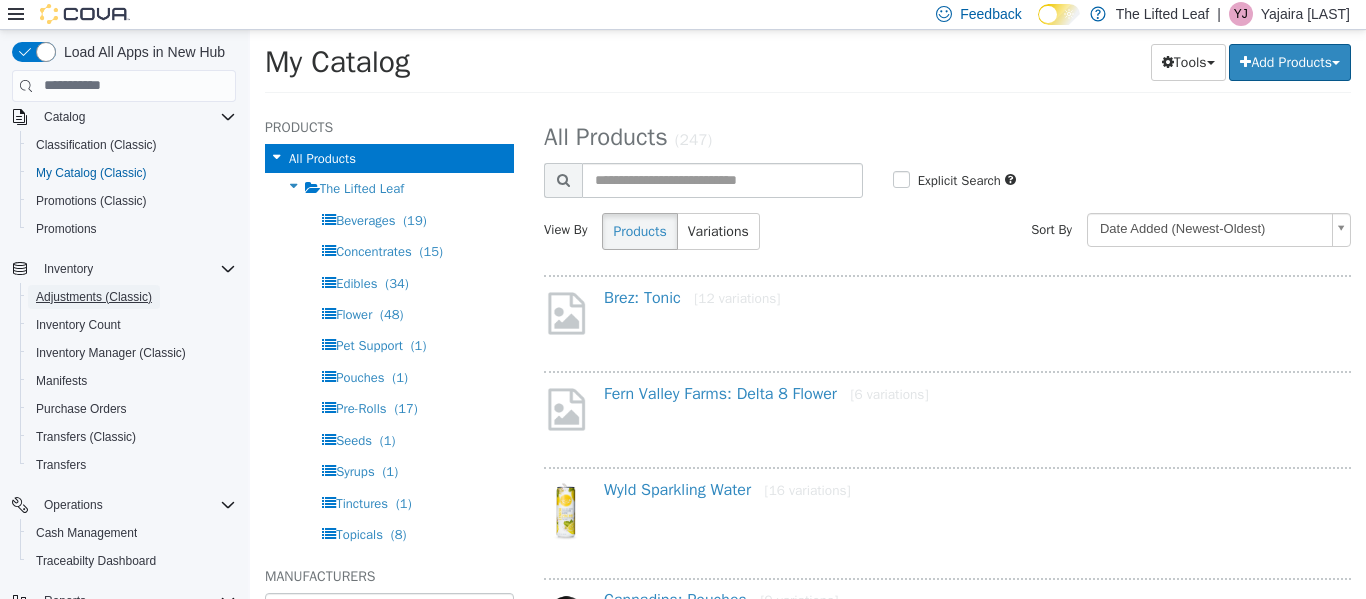 click on "Adjustments (Classic)" at bounding box center (94, 297) 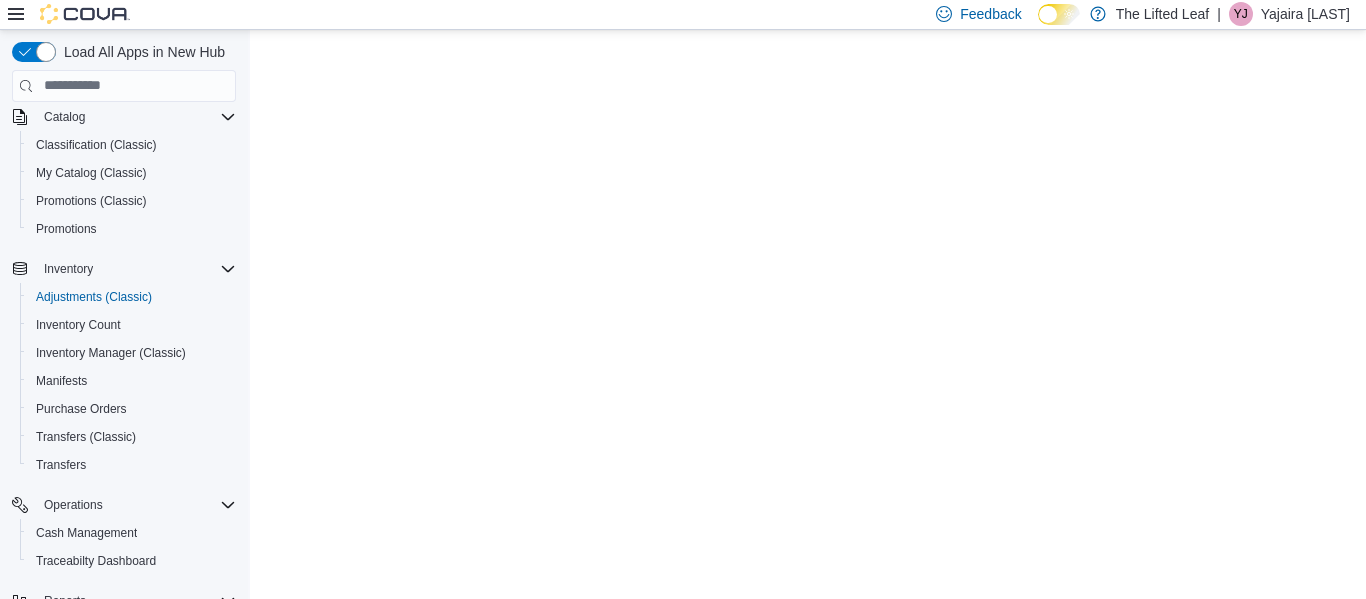scroll, scrollTop: 0, scrollLeft: 0, axis: both 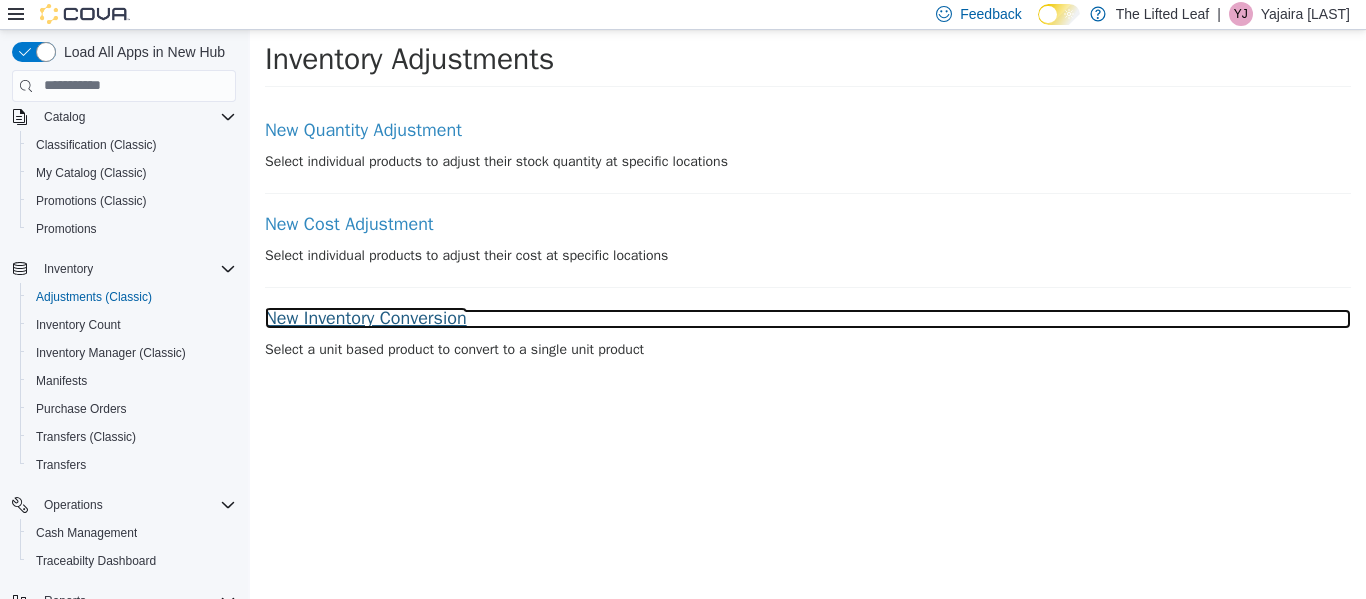 click on "New Inventory Conversion" at bounding box center (808, 318) 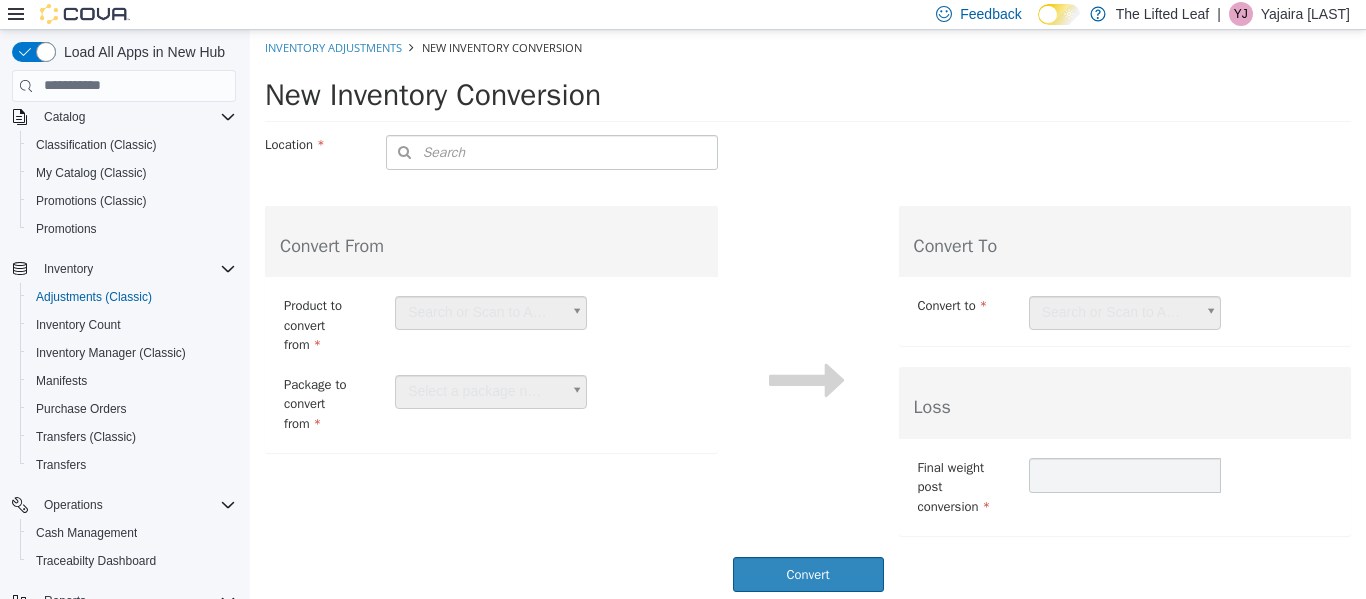 scroll, scrollTop: 4, scrollLeft: 0, axis: vertical 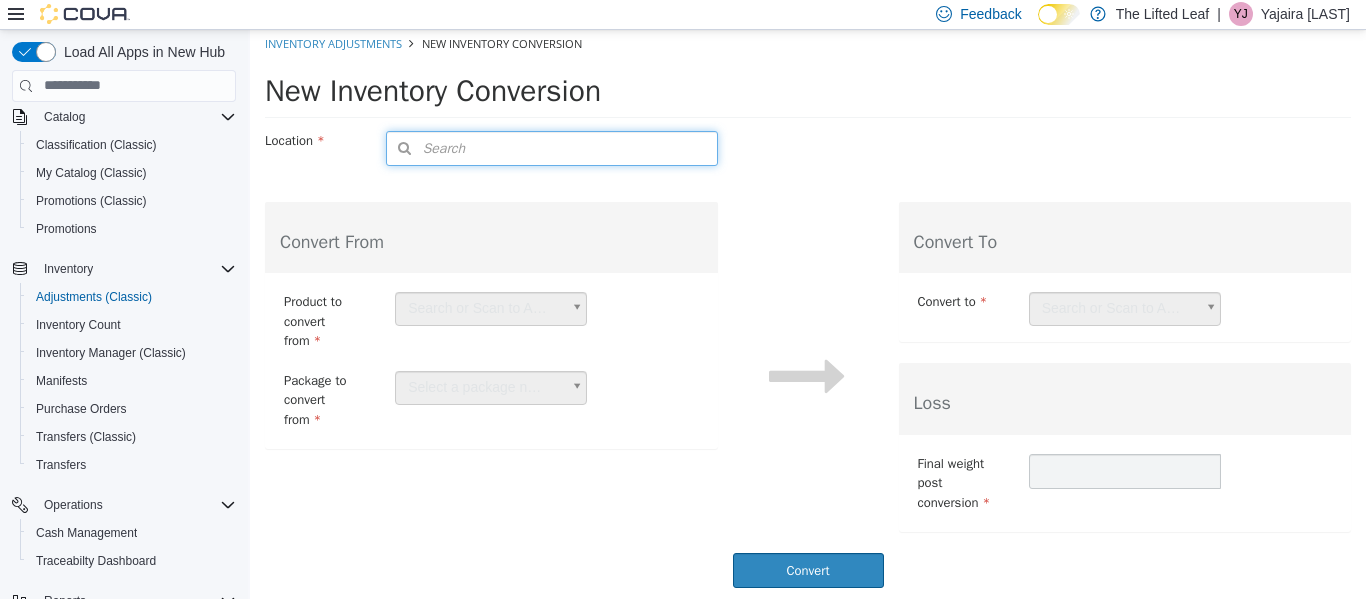 click on "Search" at bounding box center [426, 147] 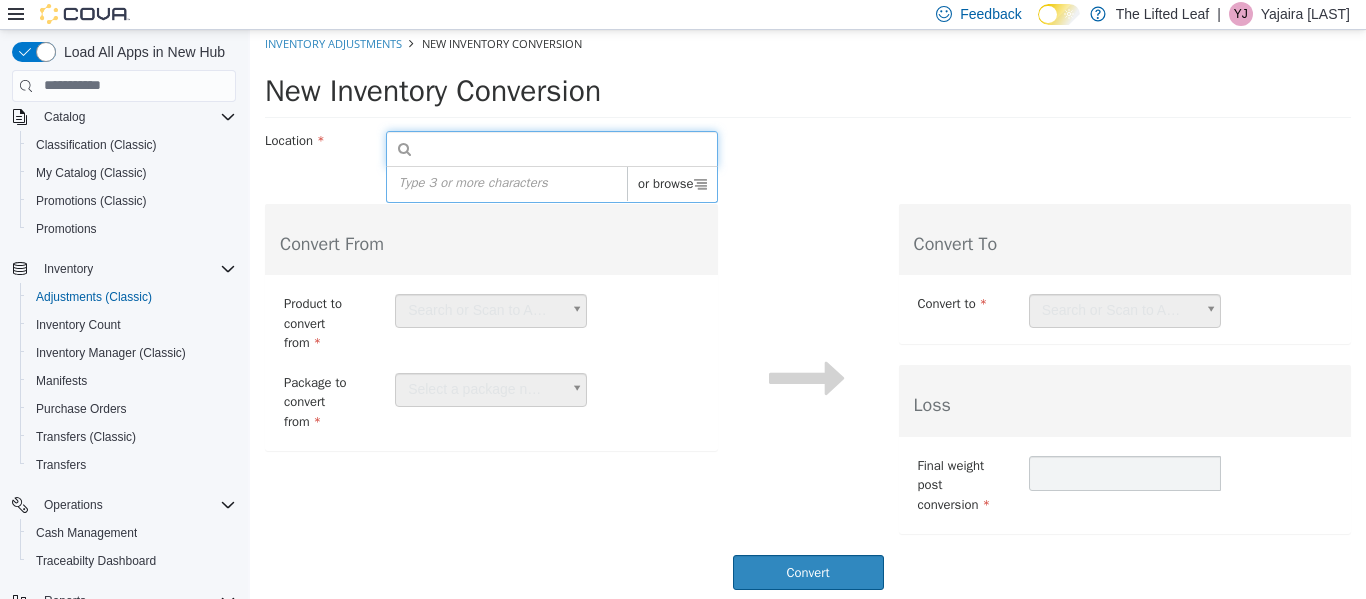 click on "or browse" at bounding box center [672, 183] 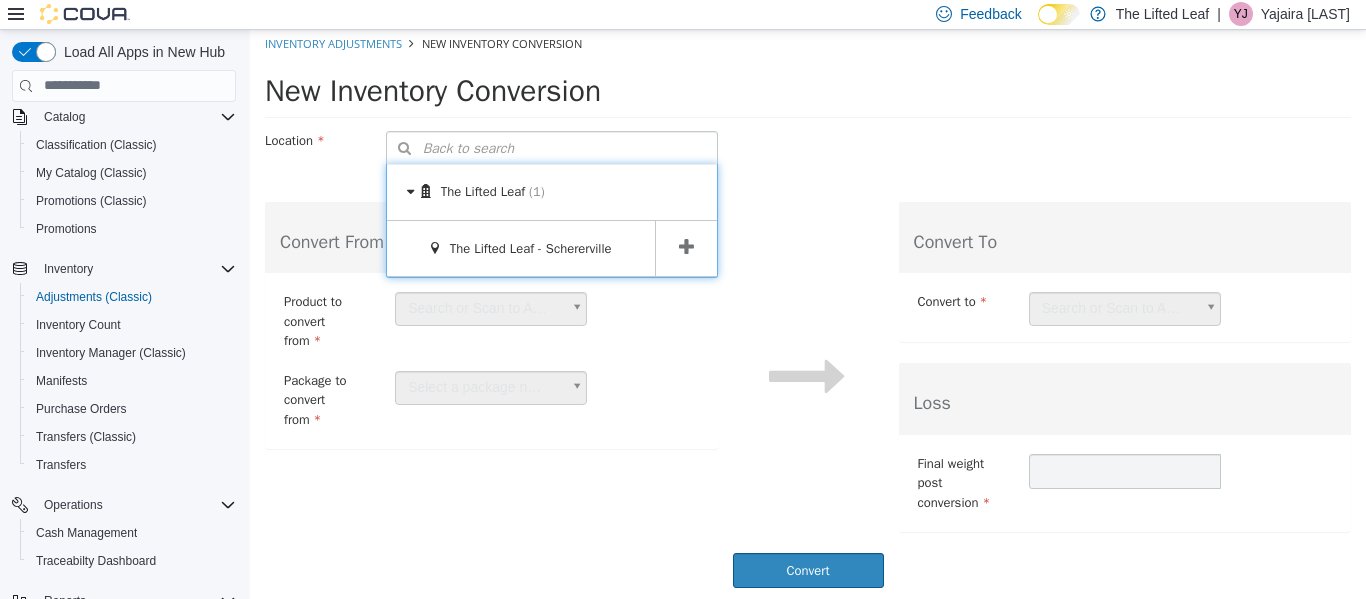 click at bounding box center [686, 248] 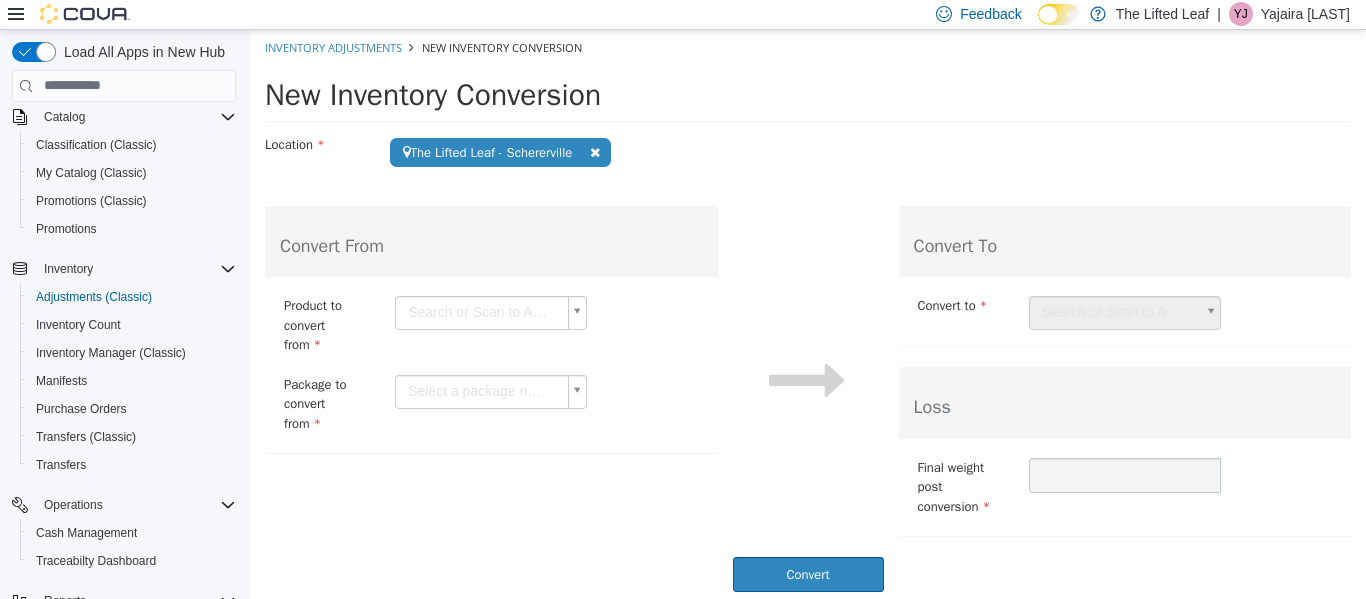 click on "**********" at bounding box center (808, 315) 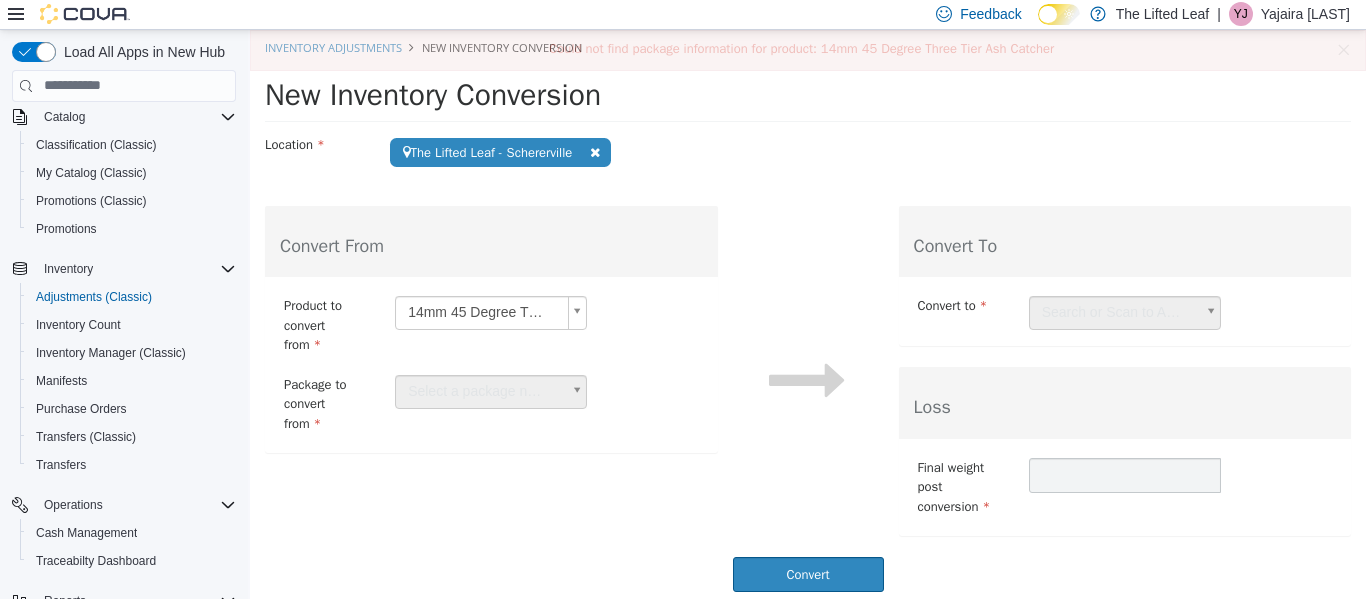 click on "Select a package number..." at bounding box center (491, 391) 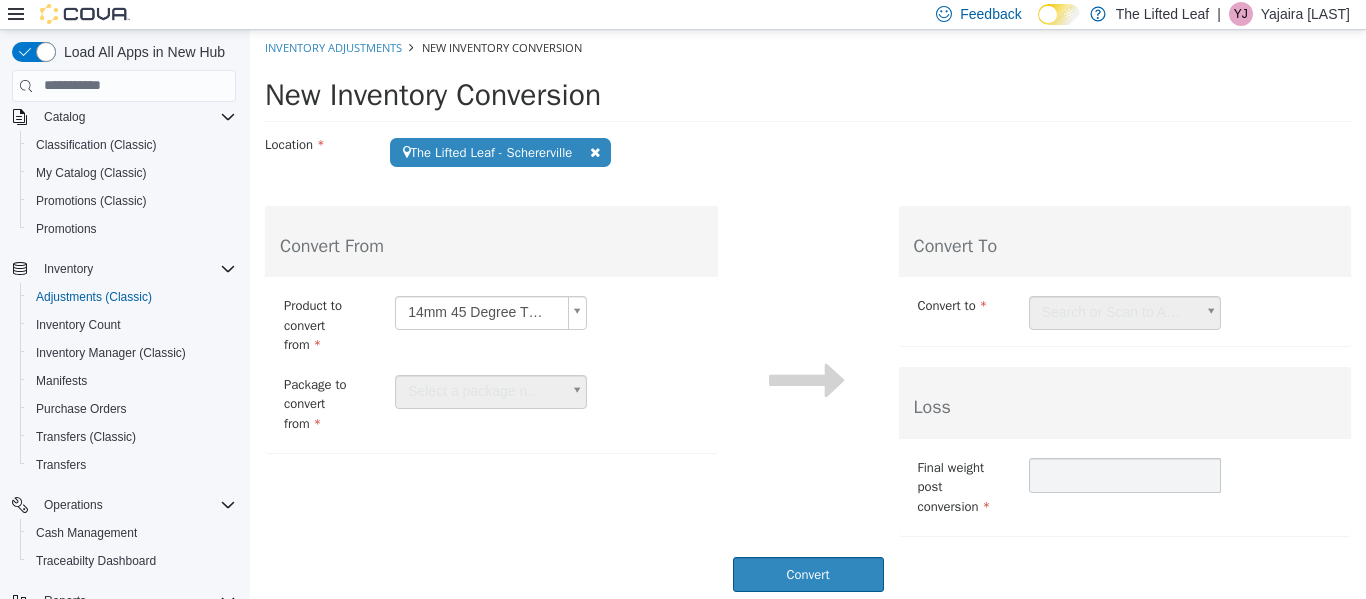 click on "Search or Scan to Add Product" at bounding box center (1125, 312) 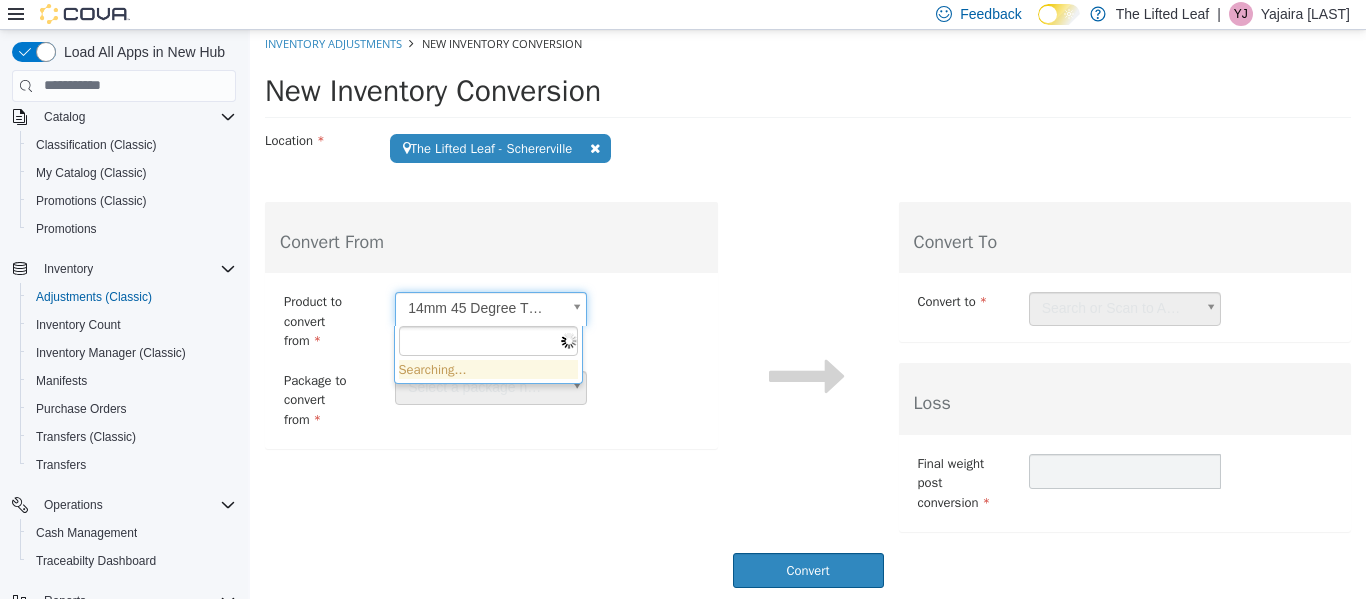 click on "**********" at bounding box center [808, 311] 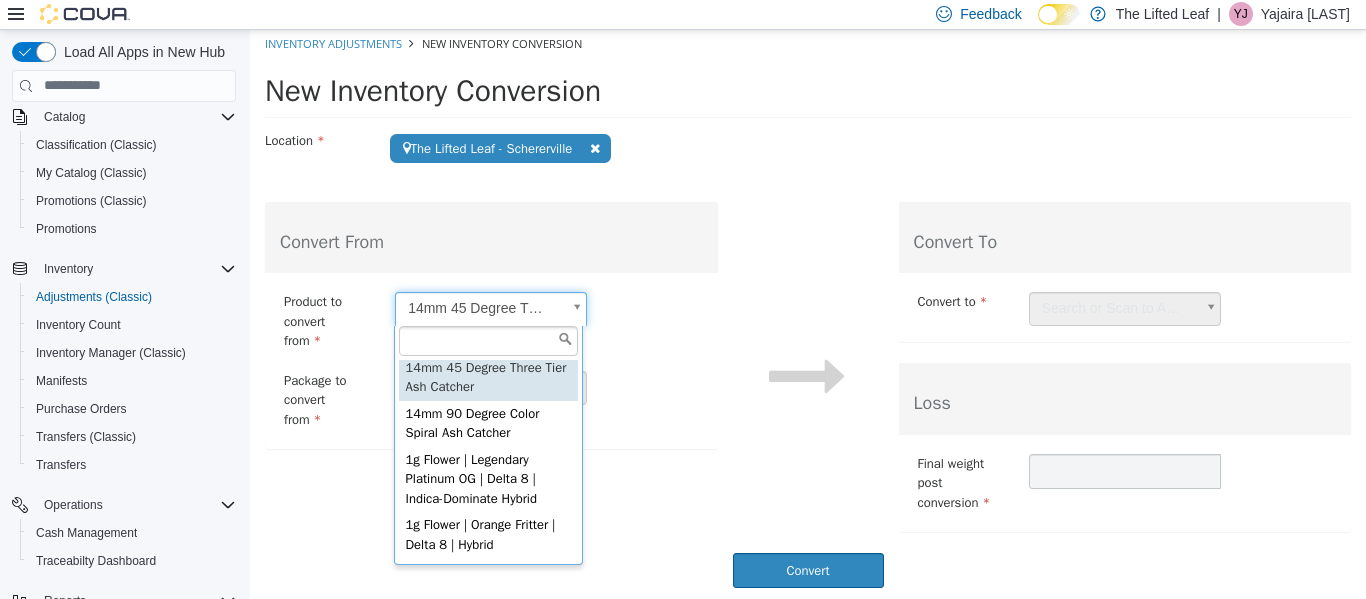scroll, scrollTop: 52, scrollLeft: 0, axis: vertical 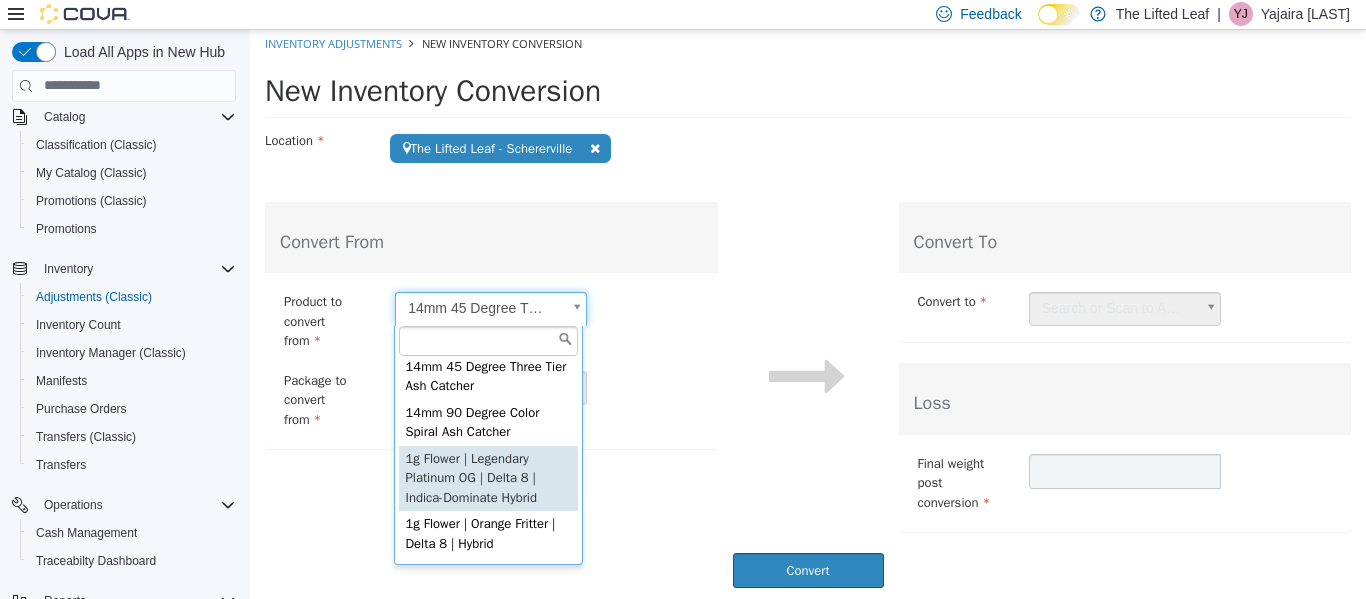 type on "**********" 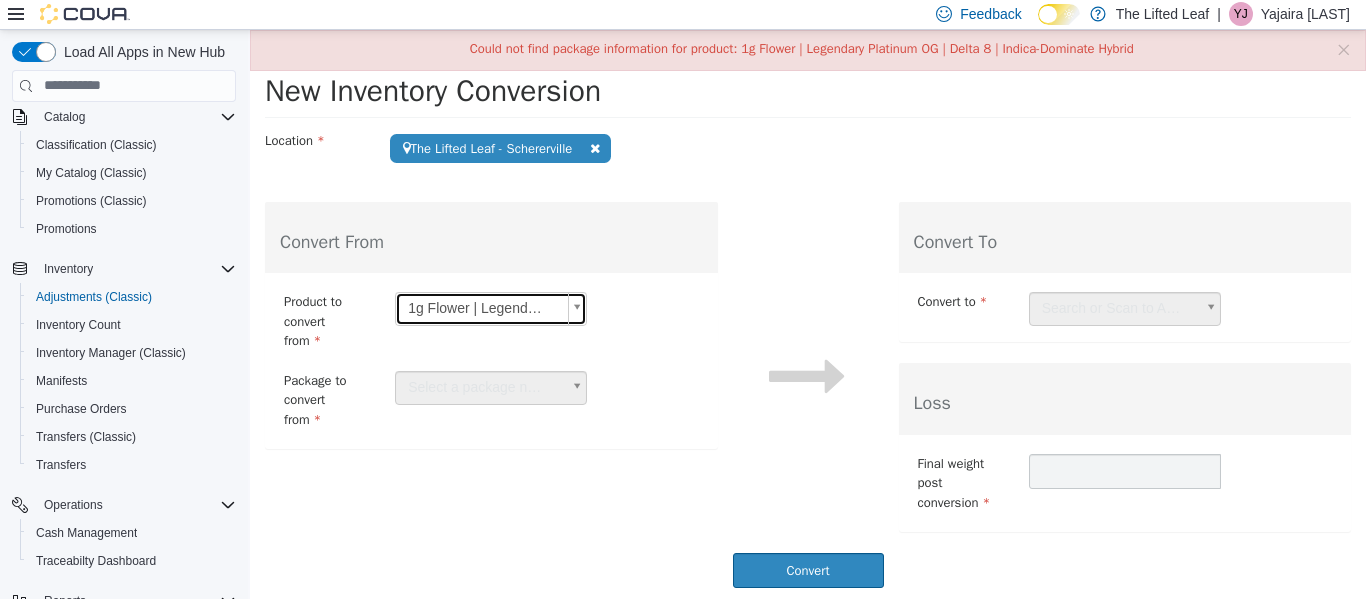 scroll, scrollTop: 0, scrollLeft: 0, axis: both 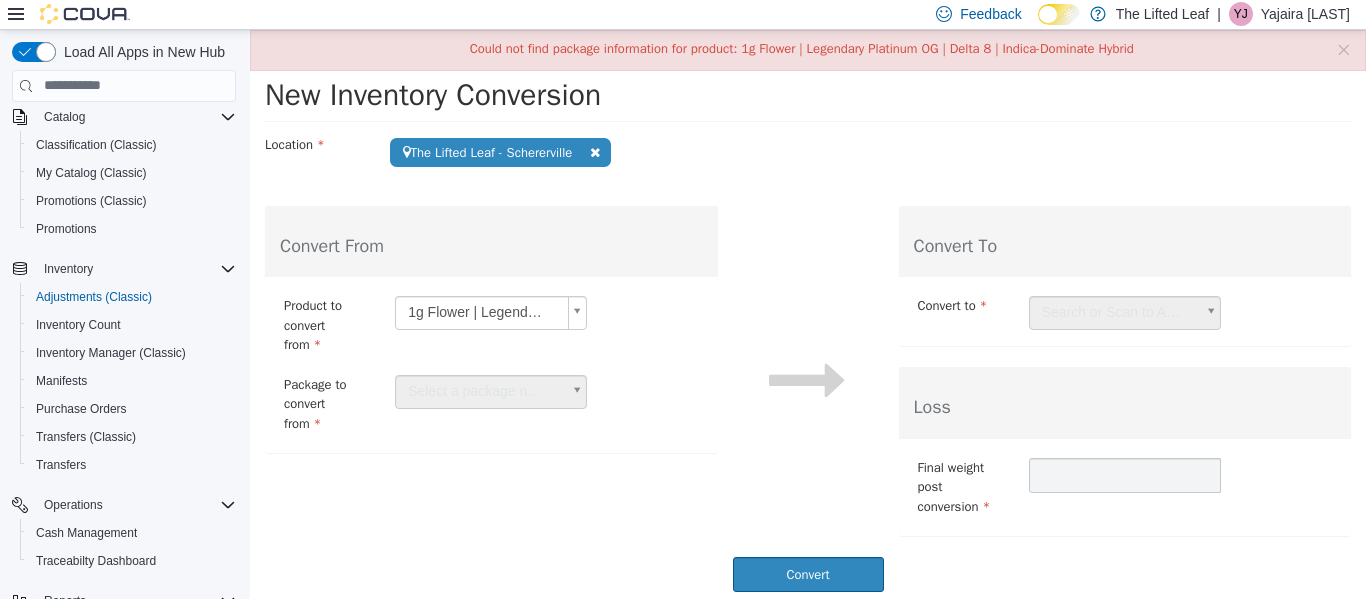 click on "**********" at bounding box center [808, 315] 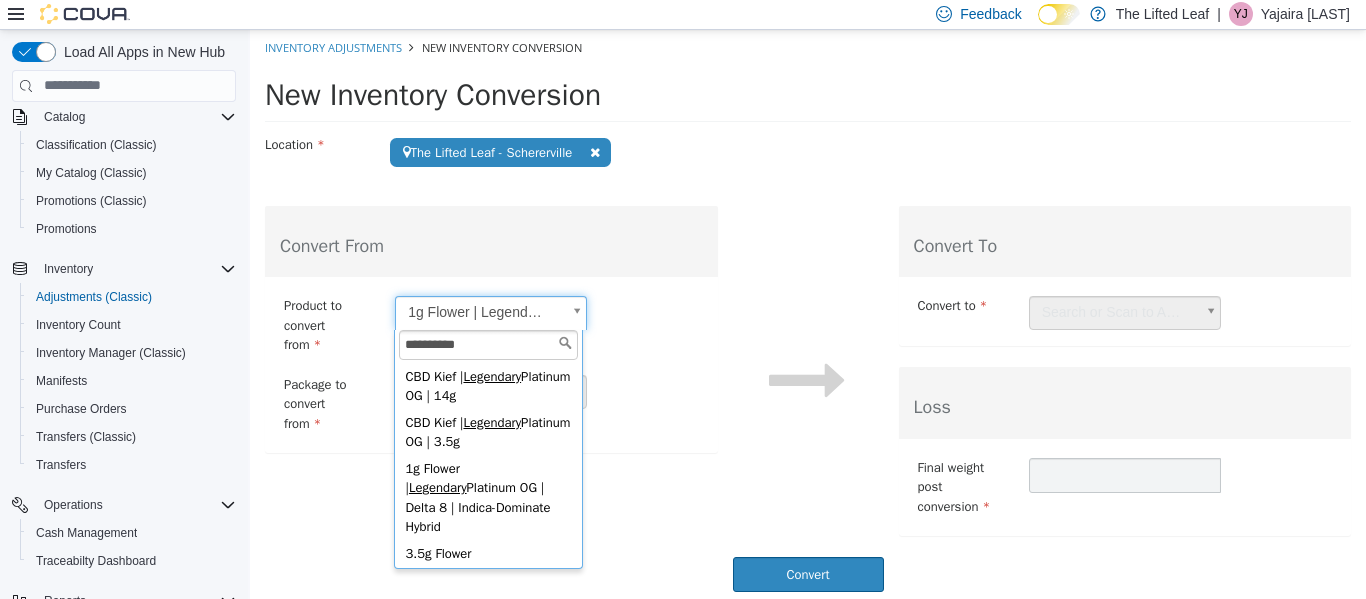 scroll, scrollTop: 180, scrollLeft: 0, axis: vertical 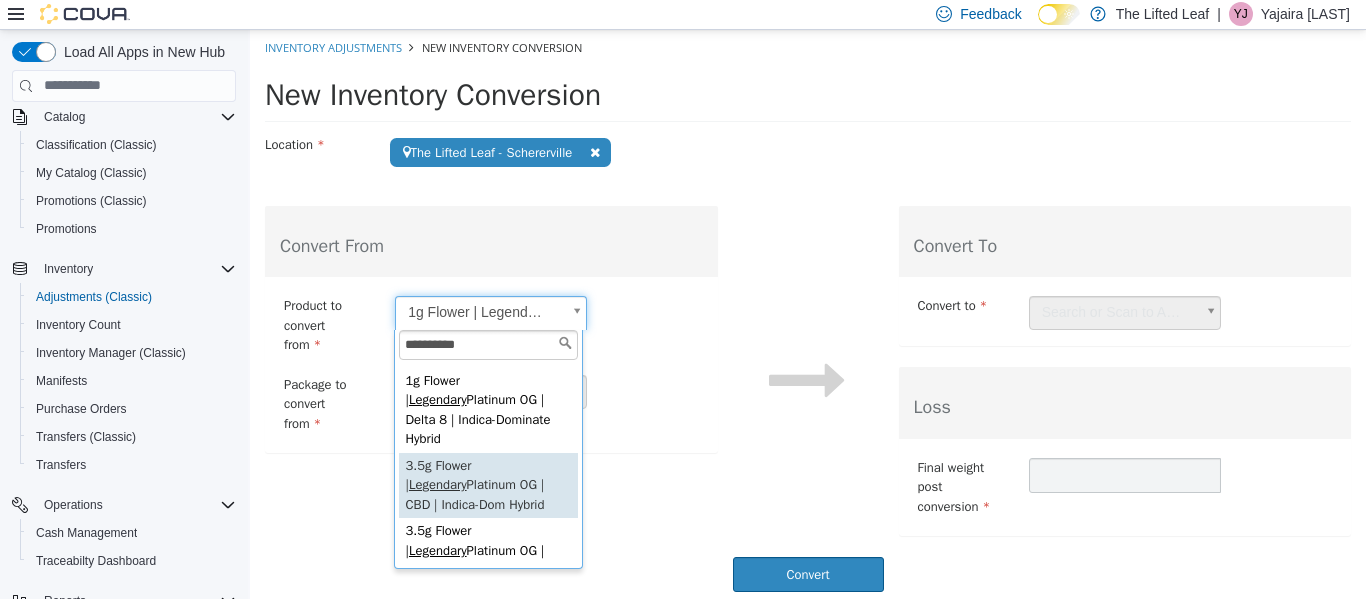 type on "*********" 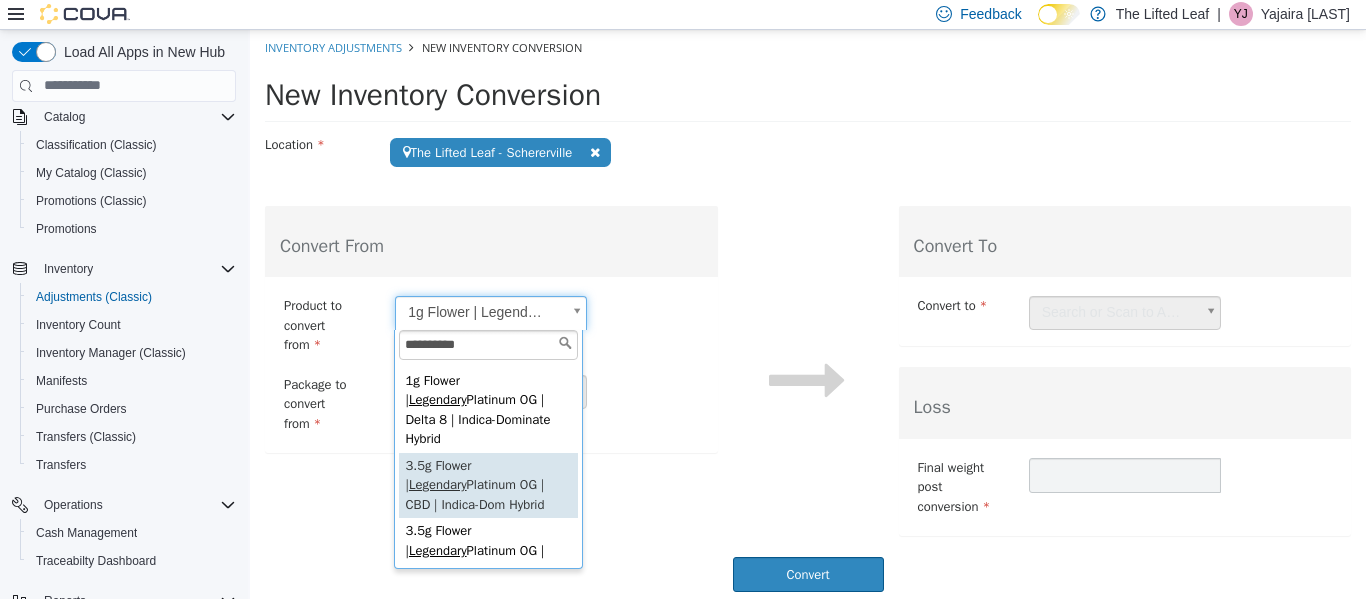 type on "**********" 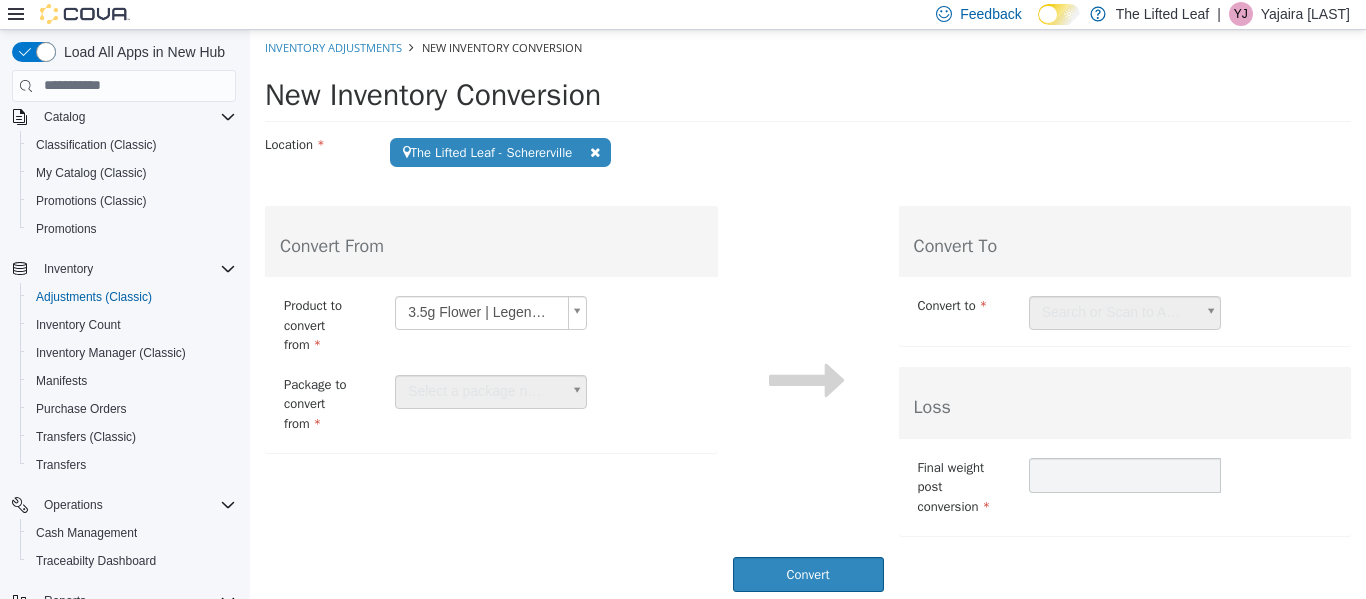 scroll, scrollTop: 0, scrollLeft: 0, axis: both 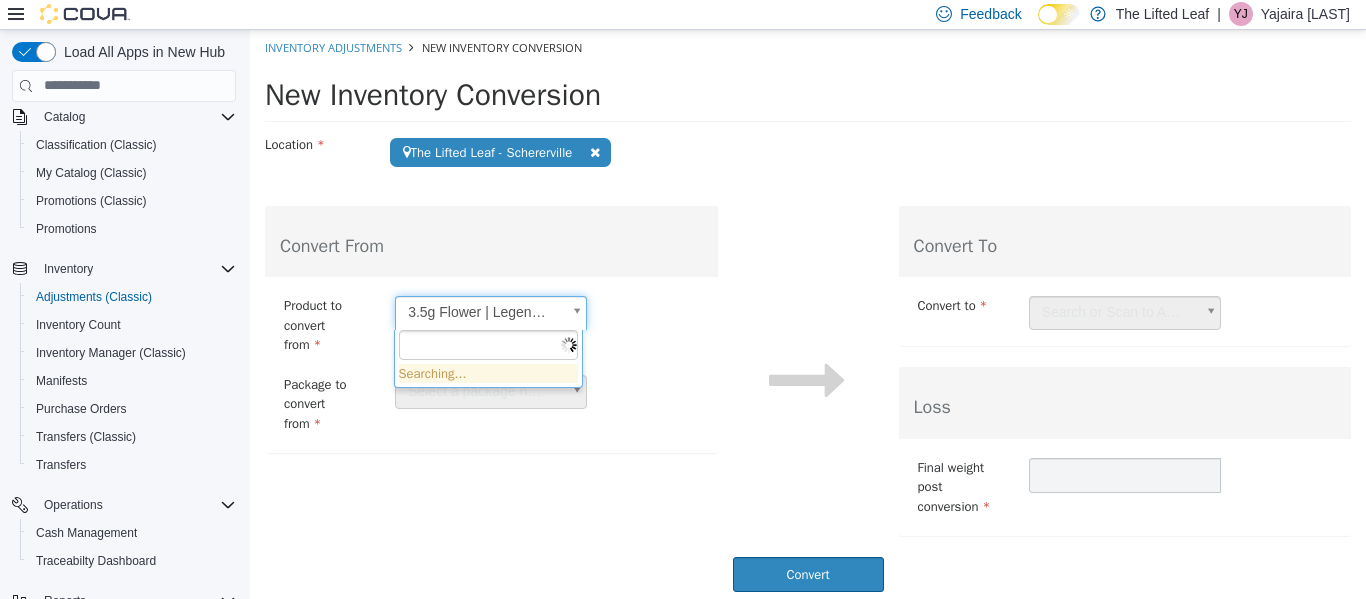 click on "**********" at bounding box center [808, 315] 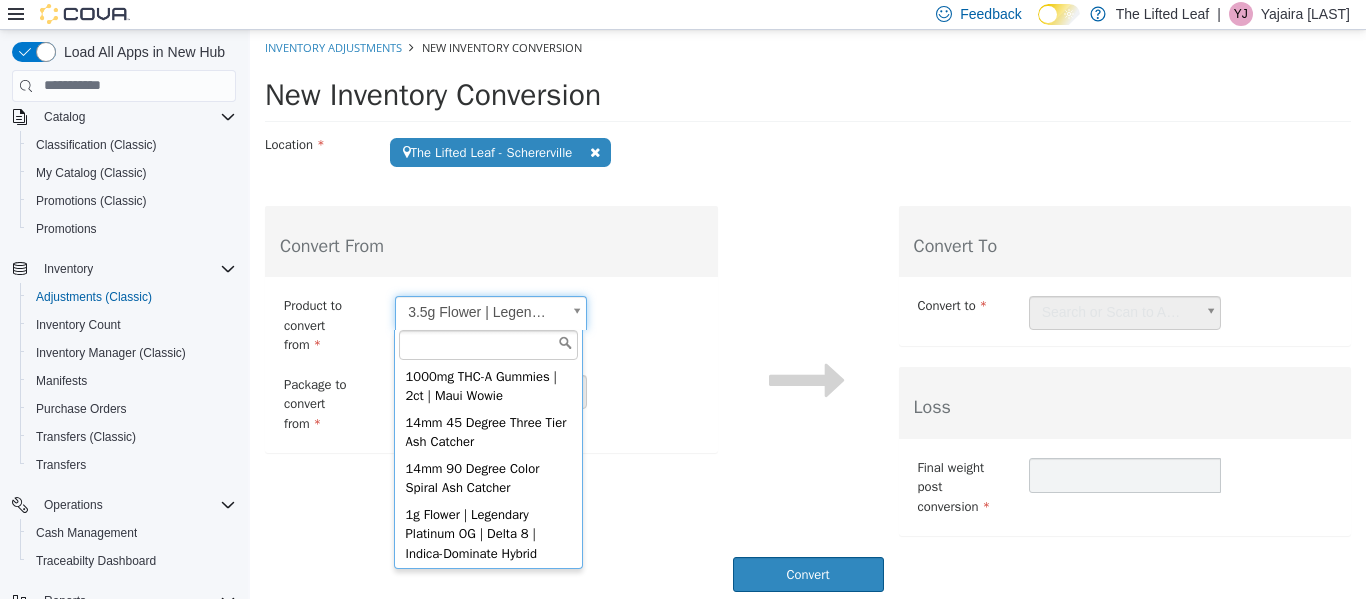 click on "**********" at bounding box center (808, 315) 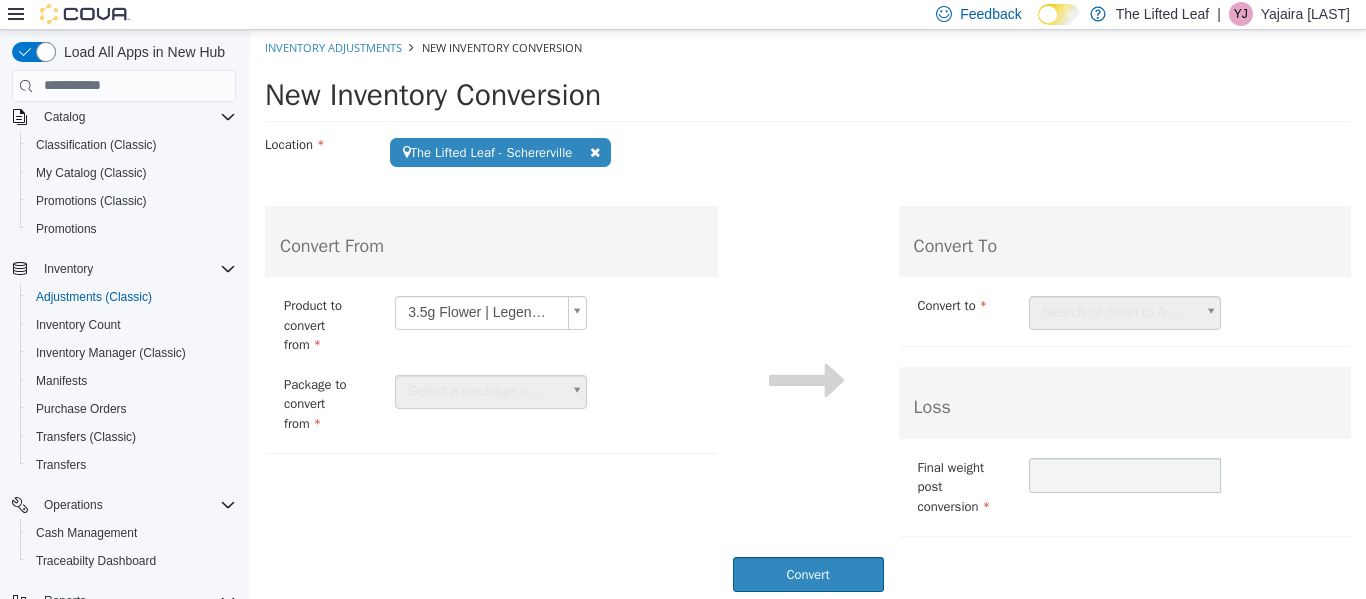 click at bounding box center [595, 151] 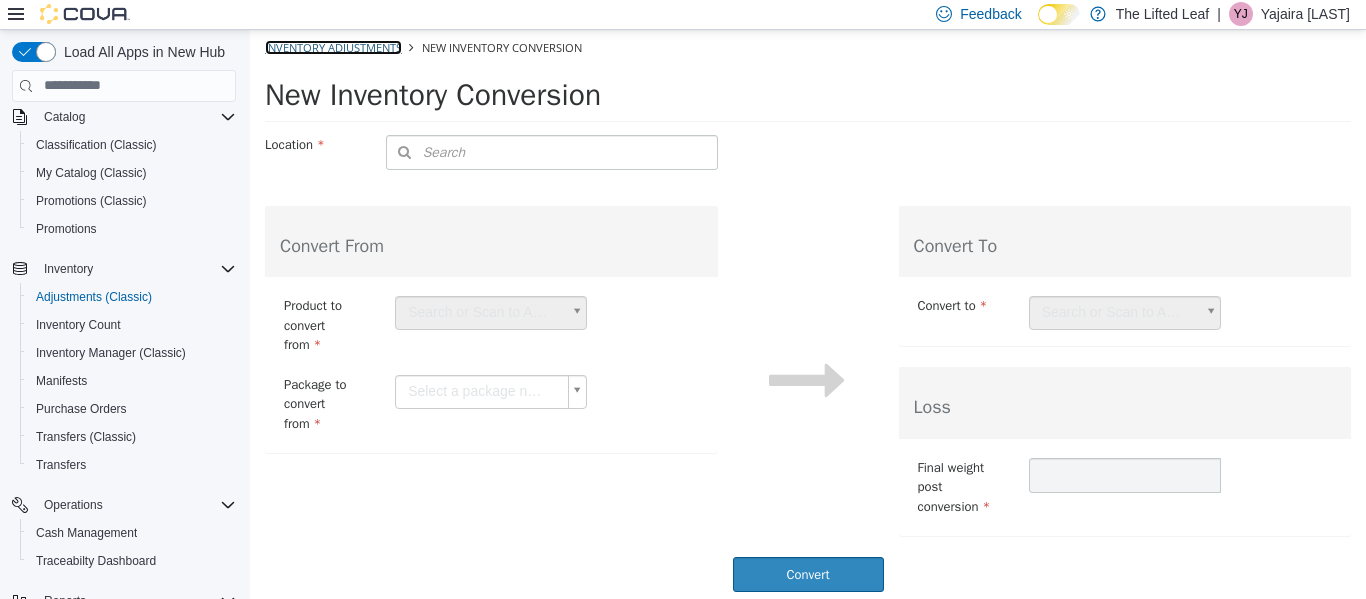 click on "Inventory Adjustments" at bounding box center [333, 46] 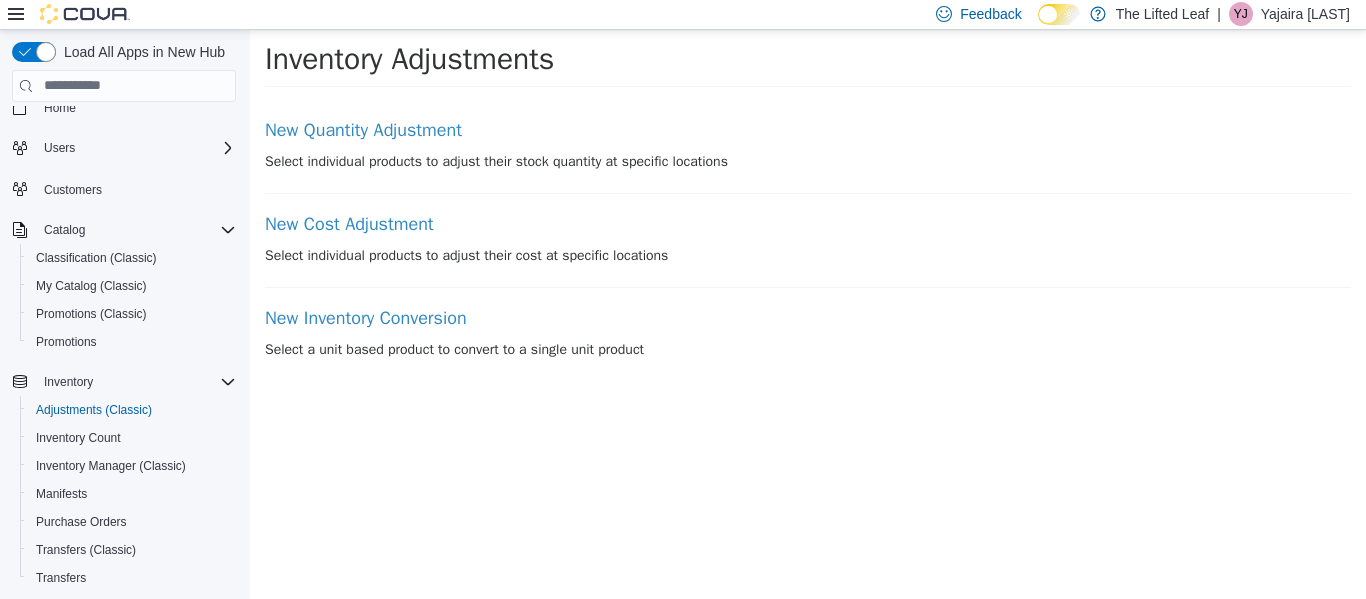 scroll, scrollTop: 0, scrollLeft: 0, axis: both 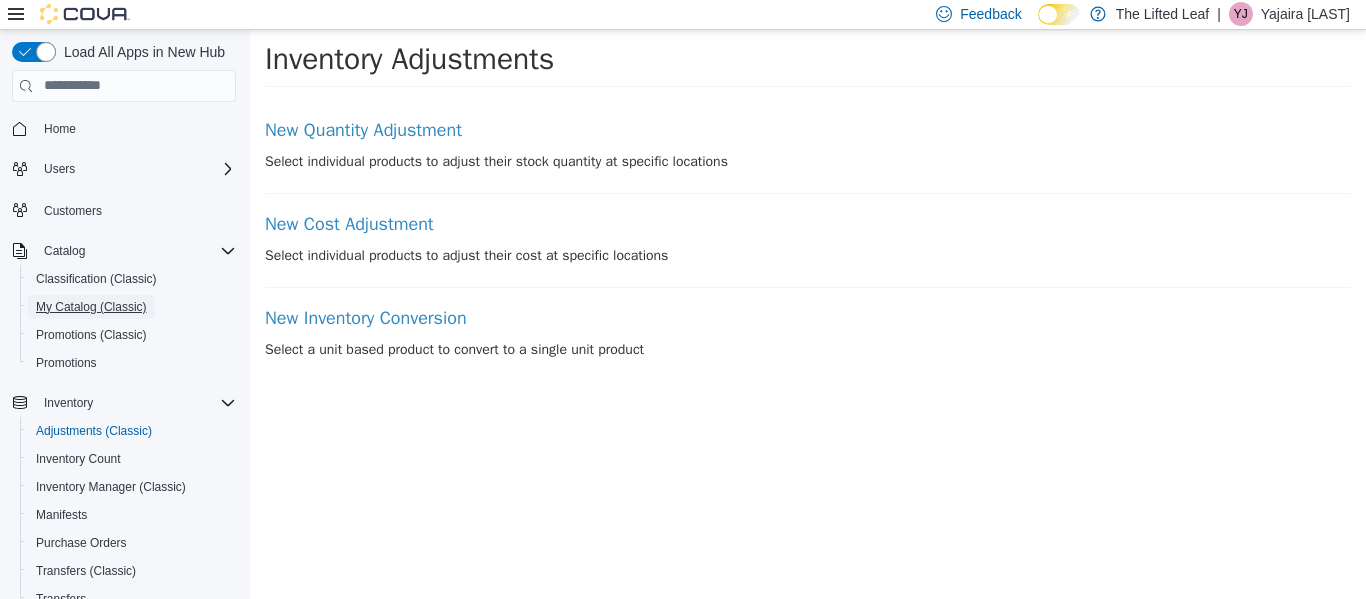 click on "My Catalog (Classic)" at bounding box center (91, 307) 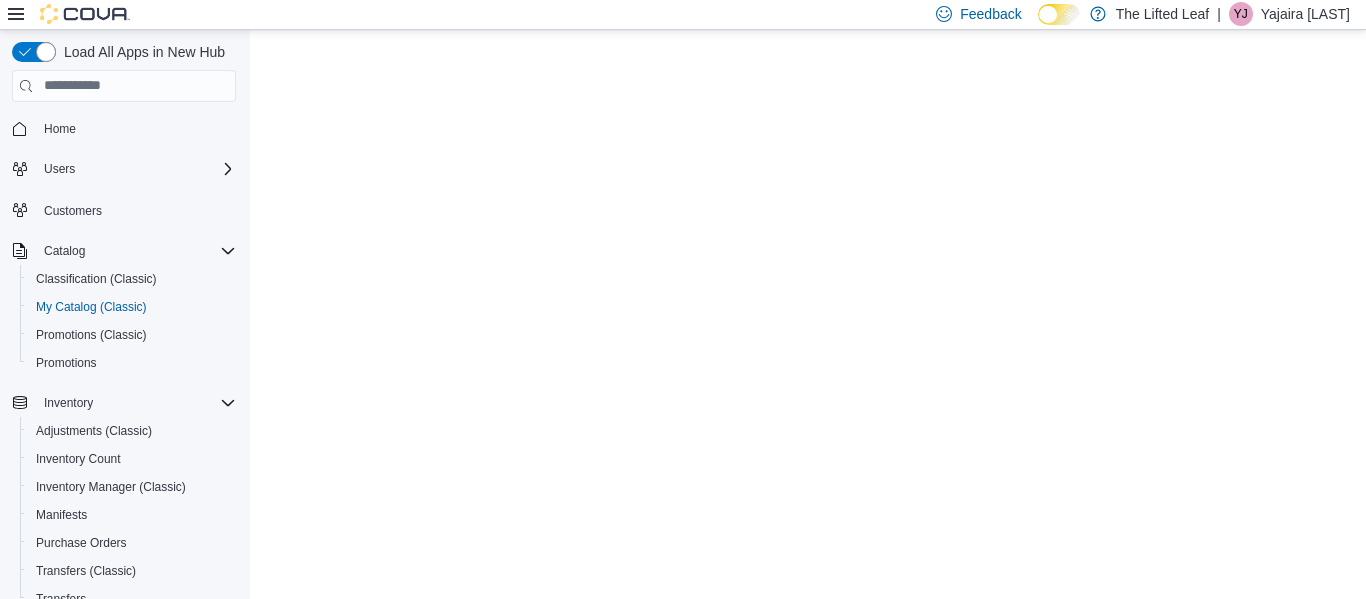 scroll, scrollTop: 0, scrollLeft: 0, axis: both 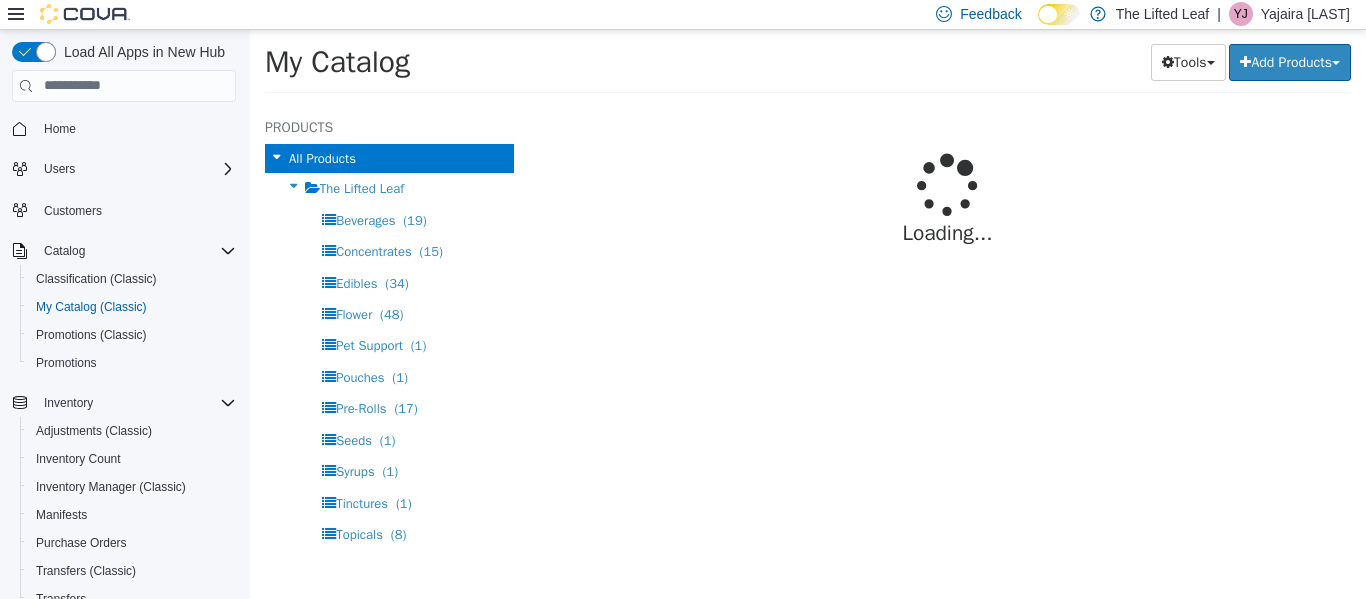 select on "**********" 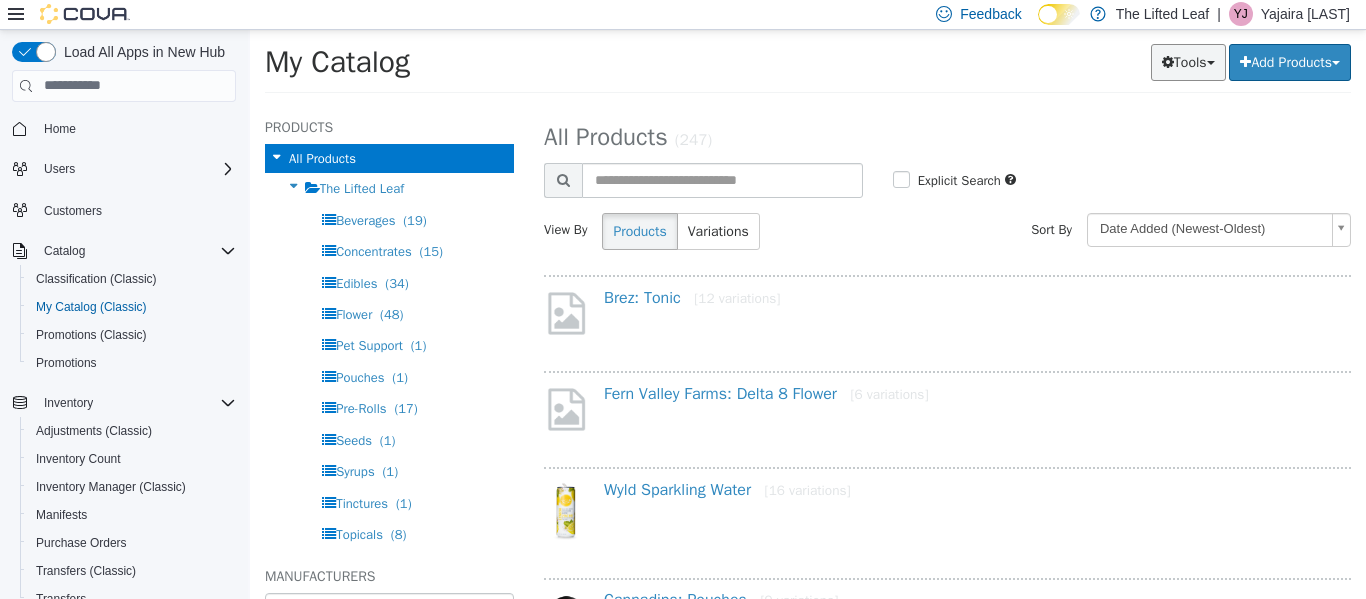 click on "Tools" at bounding box center (1188, 61) 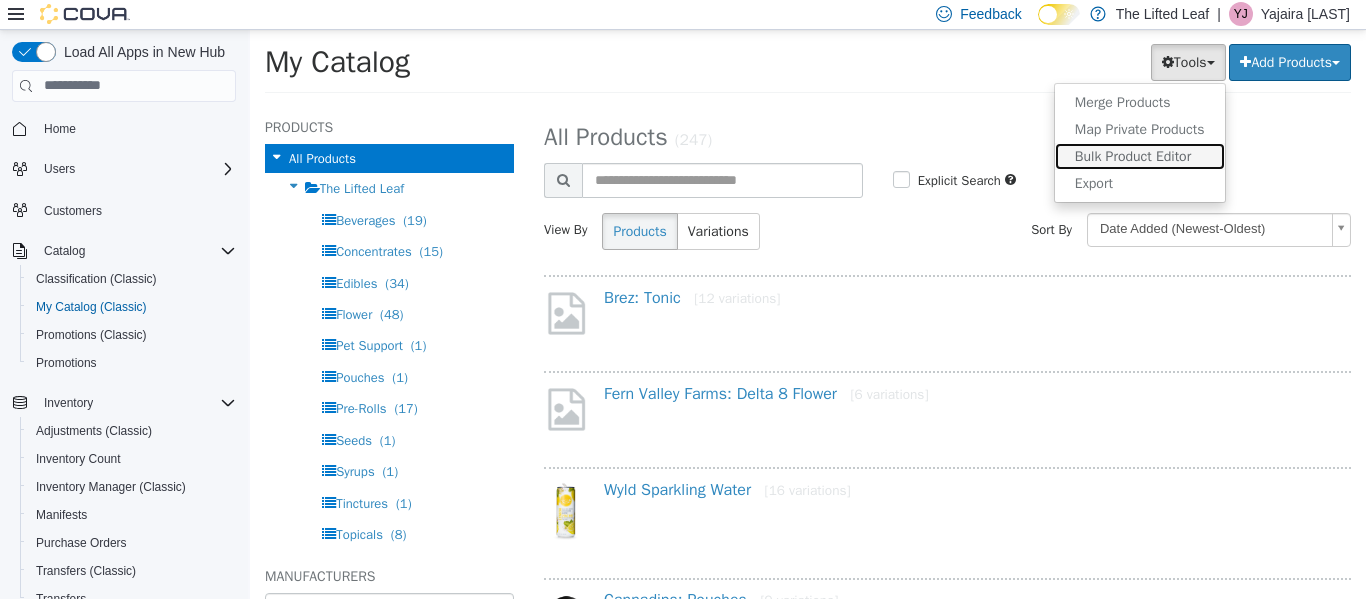 click on "Bulk Product Editor" at bounding box center (1140, 155) 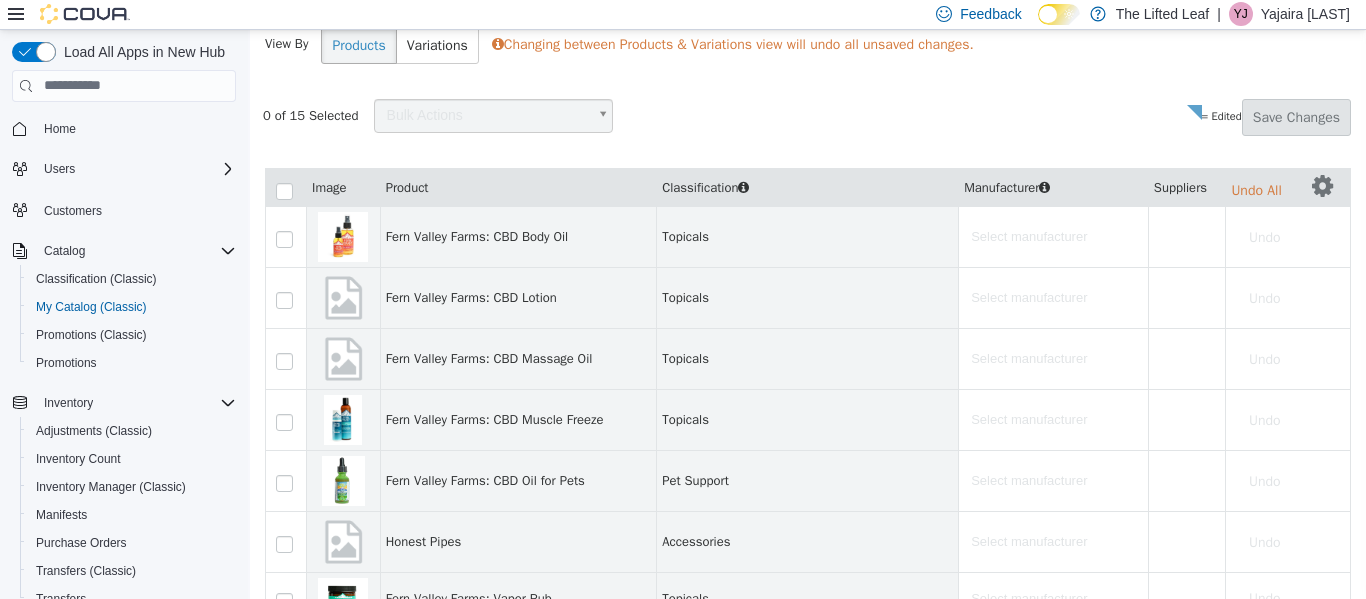 scroll, scrollTop: 212, scrollLeft: 0, axis: vertical 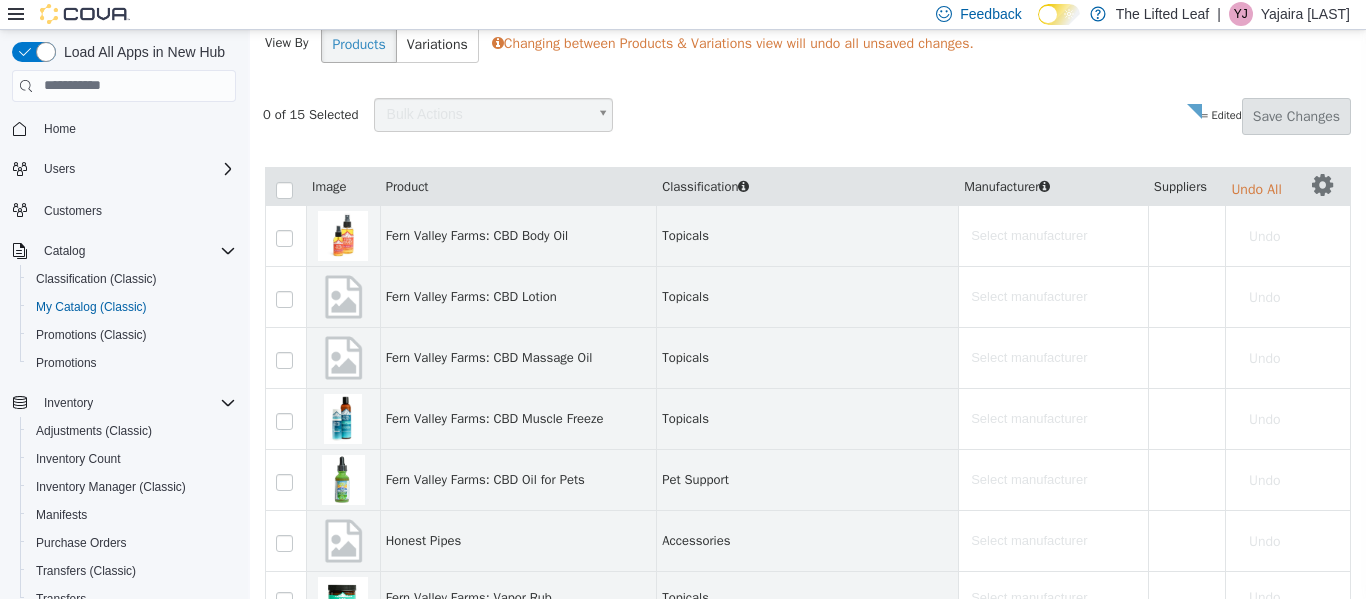 click on "**********" at bounding box center (808, 505) 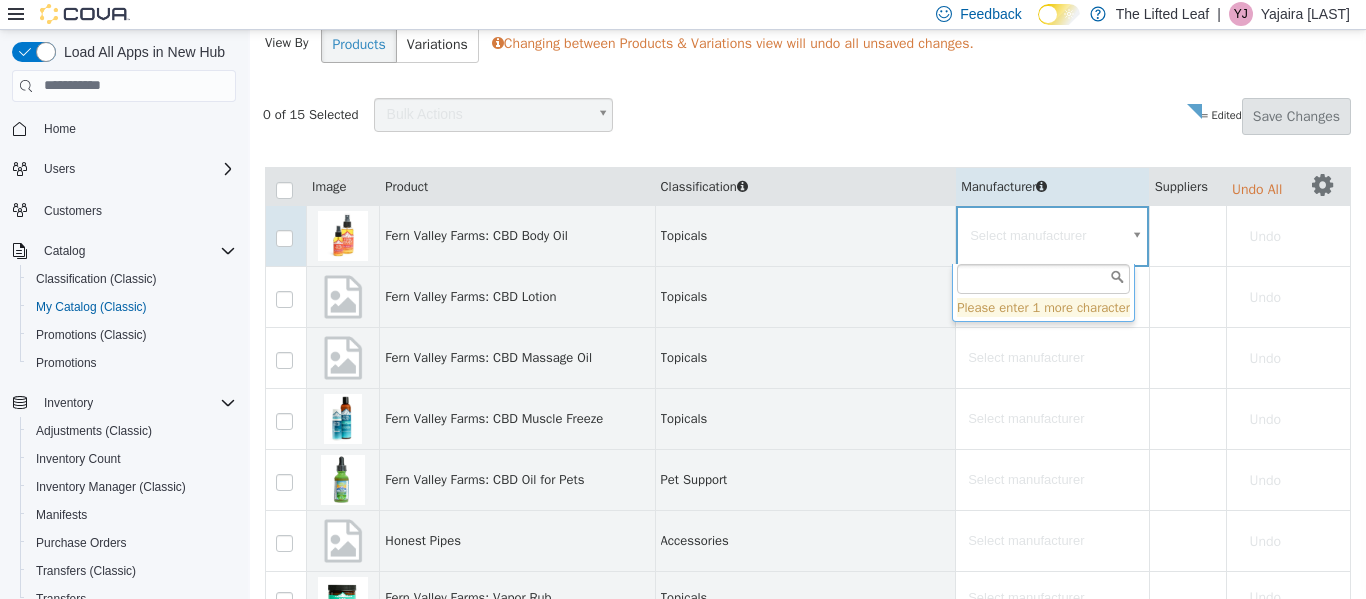 click on "**********" at bounding box center (808, 505) 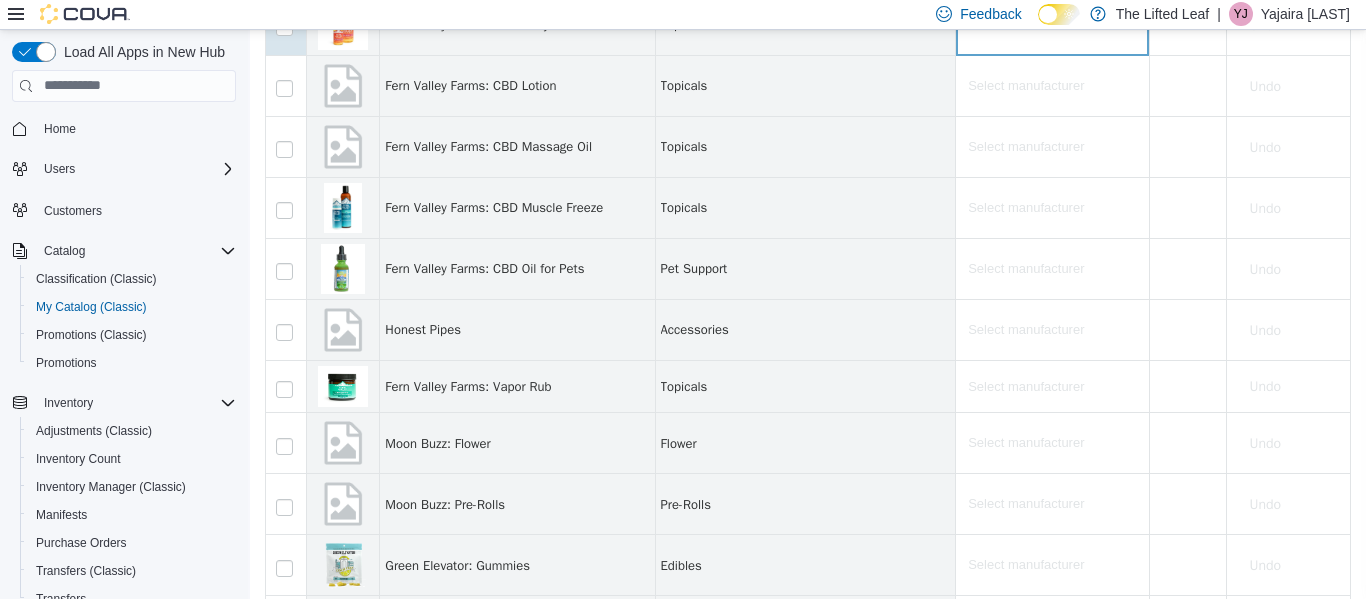 scroll, scrollTop: 0, scrollLeft: 0, axis: both 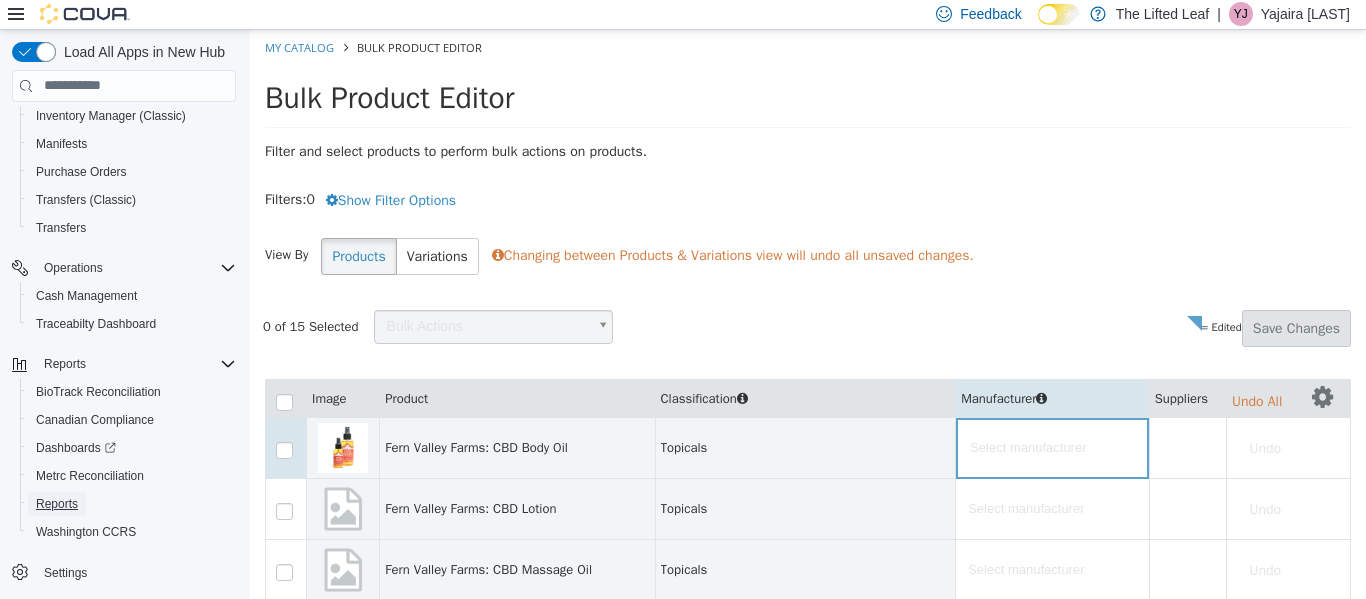 click on "Reports" at bounding box center (57, 504) 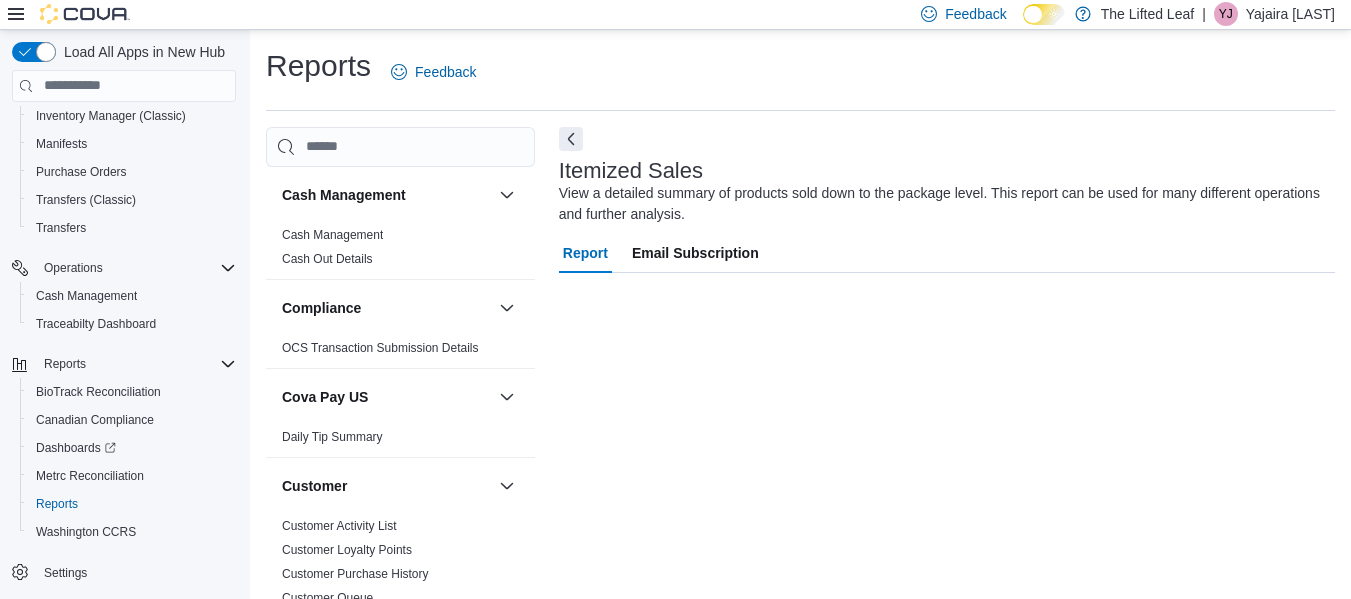 scroll, scrollTop: 19, scrollLeft: 0, axis: vertical 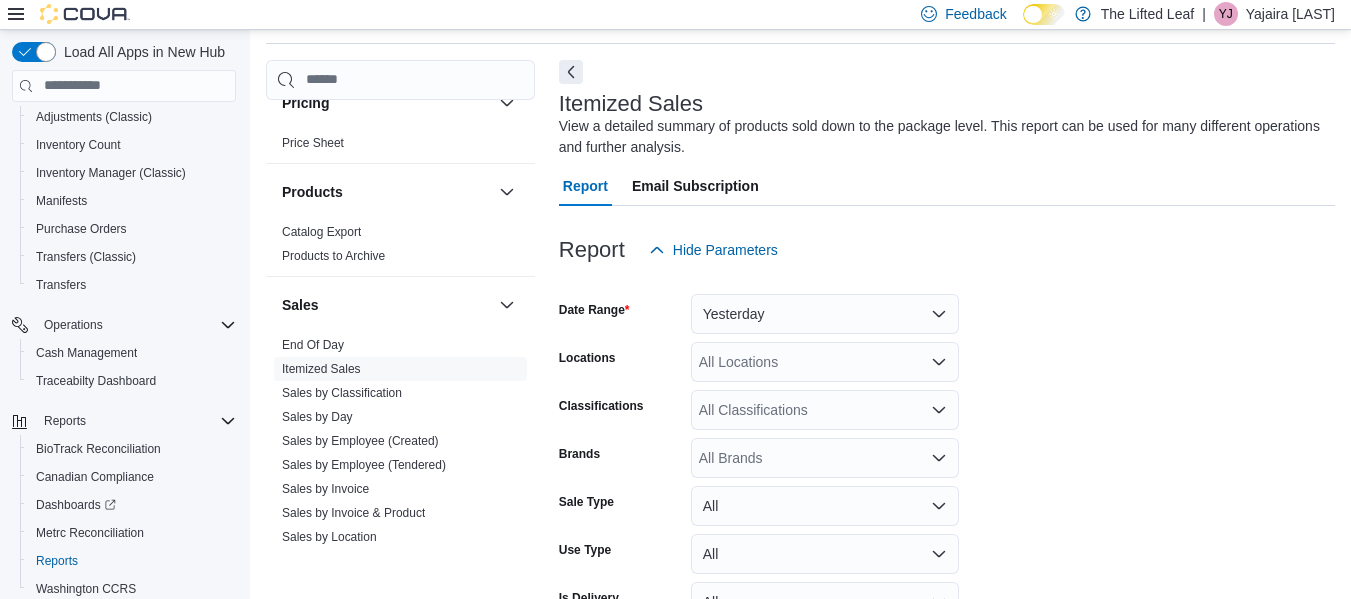 click on "Price Sheet" at bounding box center (400, 143) 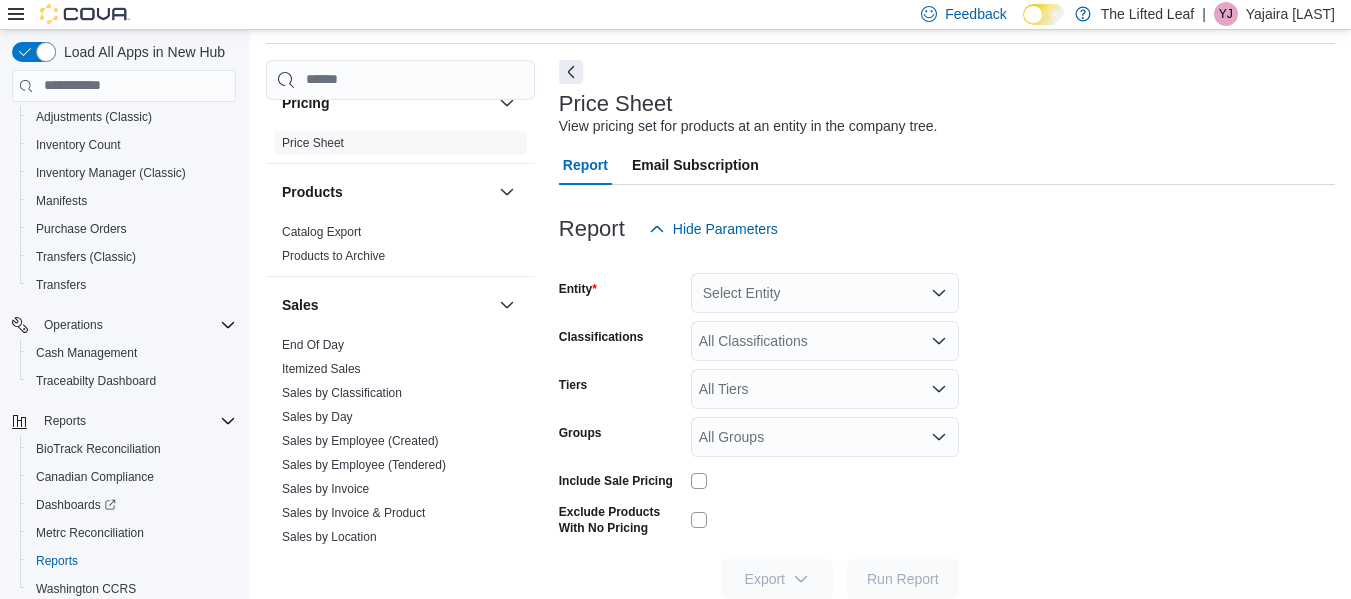 scroll, scrollTop: 46, scrollLeft: 0, axis: vertical 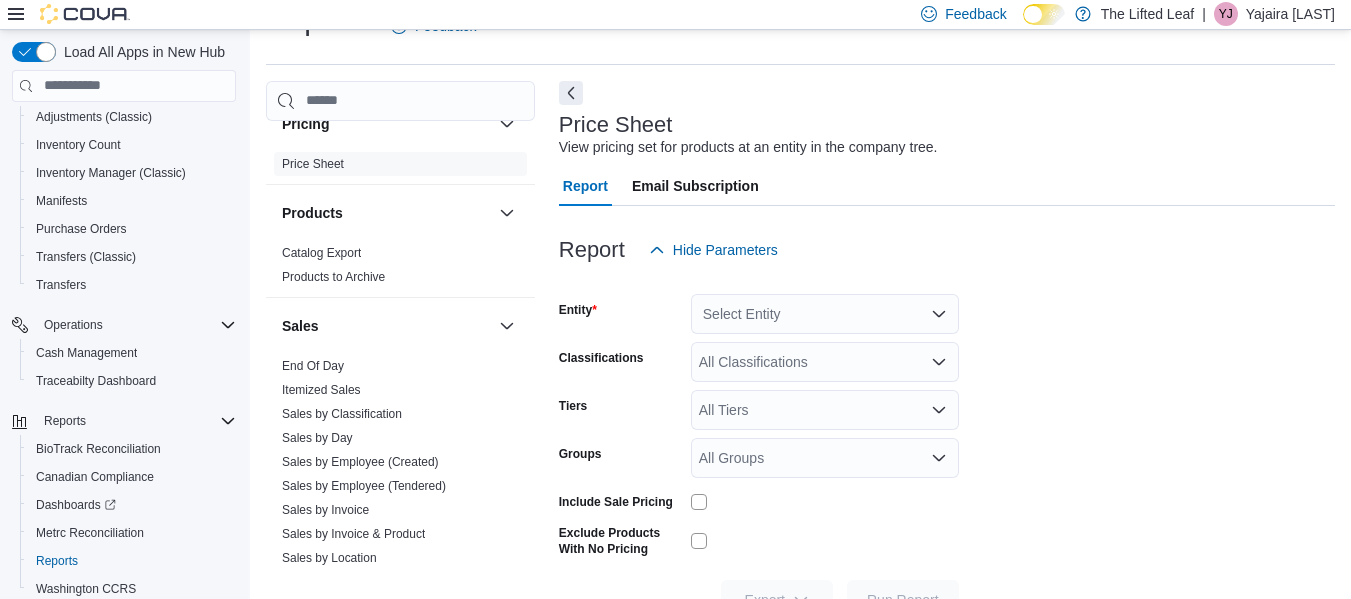 click on "Select Entity" at bounding box center (825, 314) 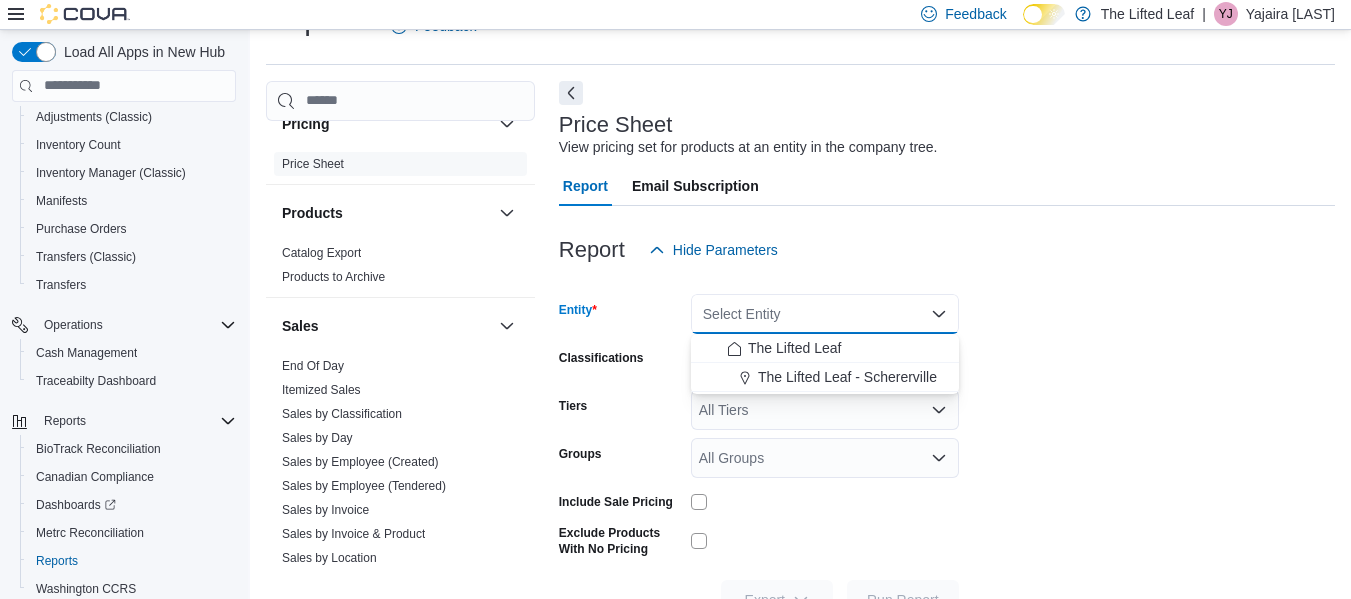 click on "The Lifted Leaf - Schererville" at bounding box center [847, 377] 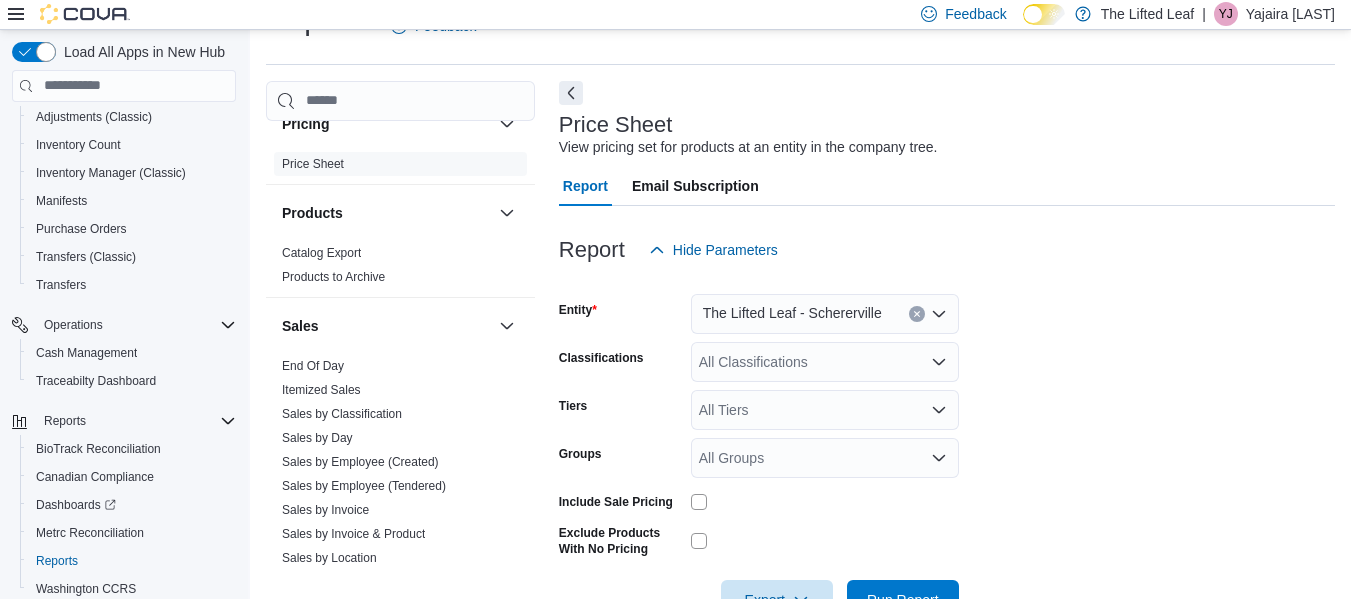 click on "Entity The Lifted Leaf - Schererville Classifications All Classifications Tiers All Tiers Groups All Groups Include Sale Pricing Exclude Products With No Pricing Export  Run Report" at bounding box center (947, 445) 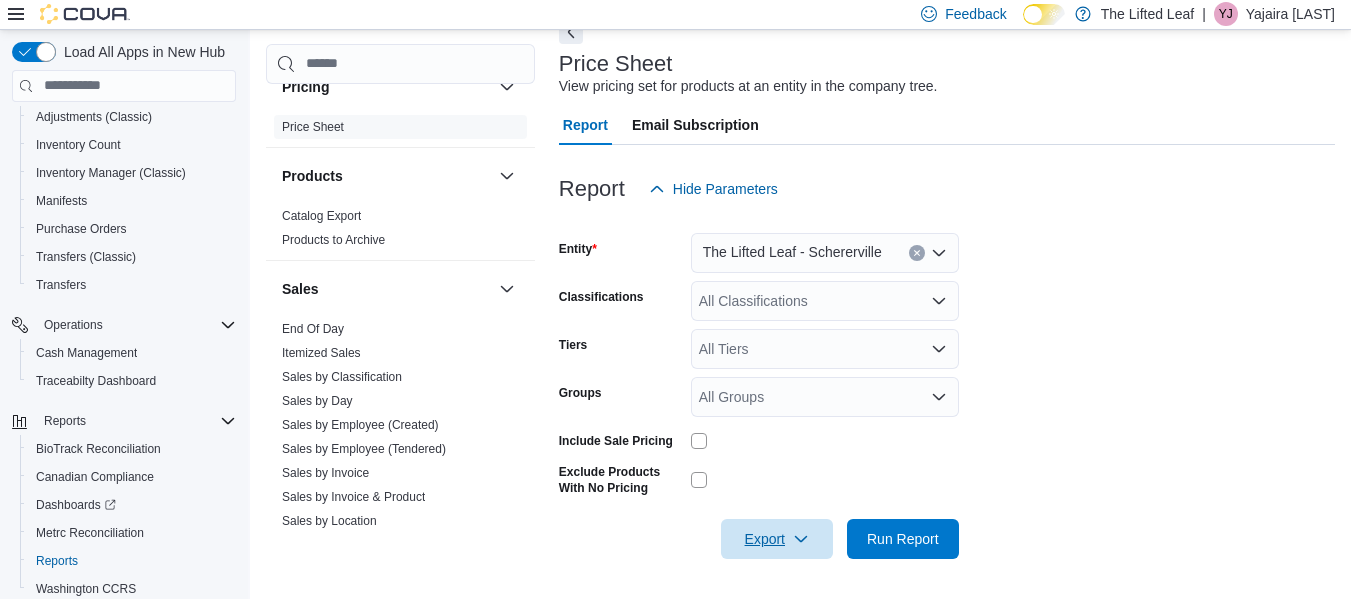 click on "Export" at bounding box center (777, 539) 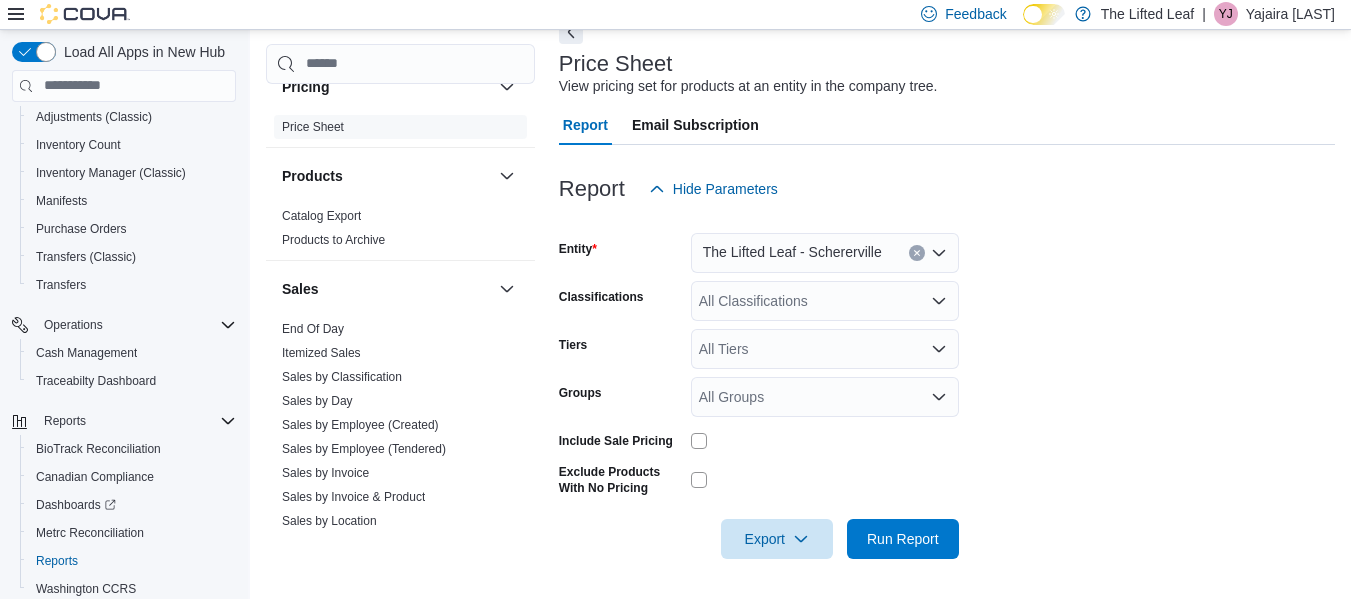 click on "Entity The Lifted Leaf - Schererville Classifications All Classifications Tiers All Tiers Groups All Groups Include Sale Pricing Exclude Products With No Pricing Export  Run Report" at bounding box center (947, 384) 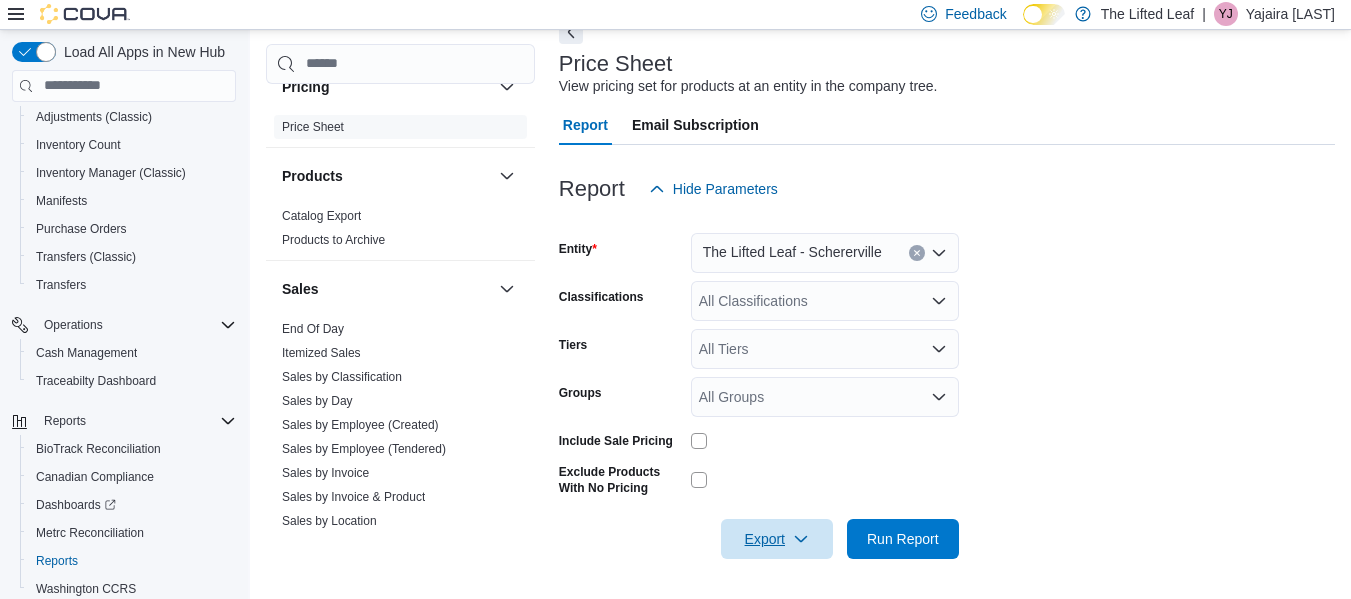 click on "Export" at bounding box center (777, 539) 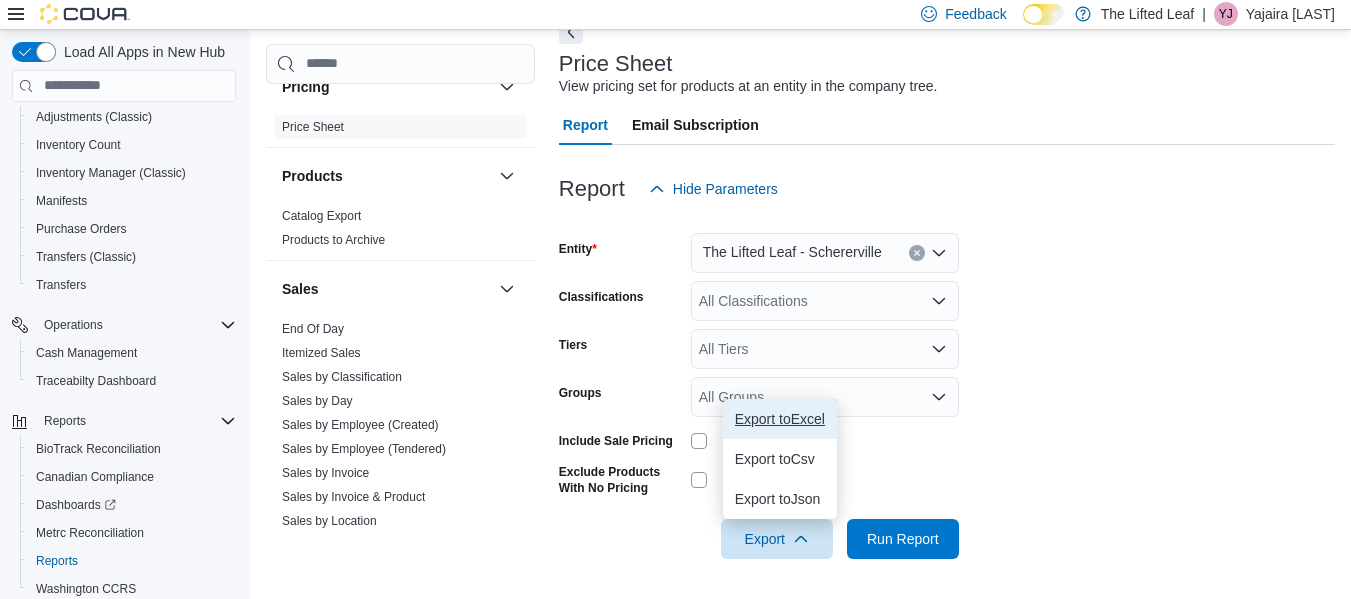 click on "Export to  Excel" at bounding box center [780, 419] 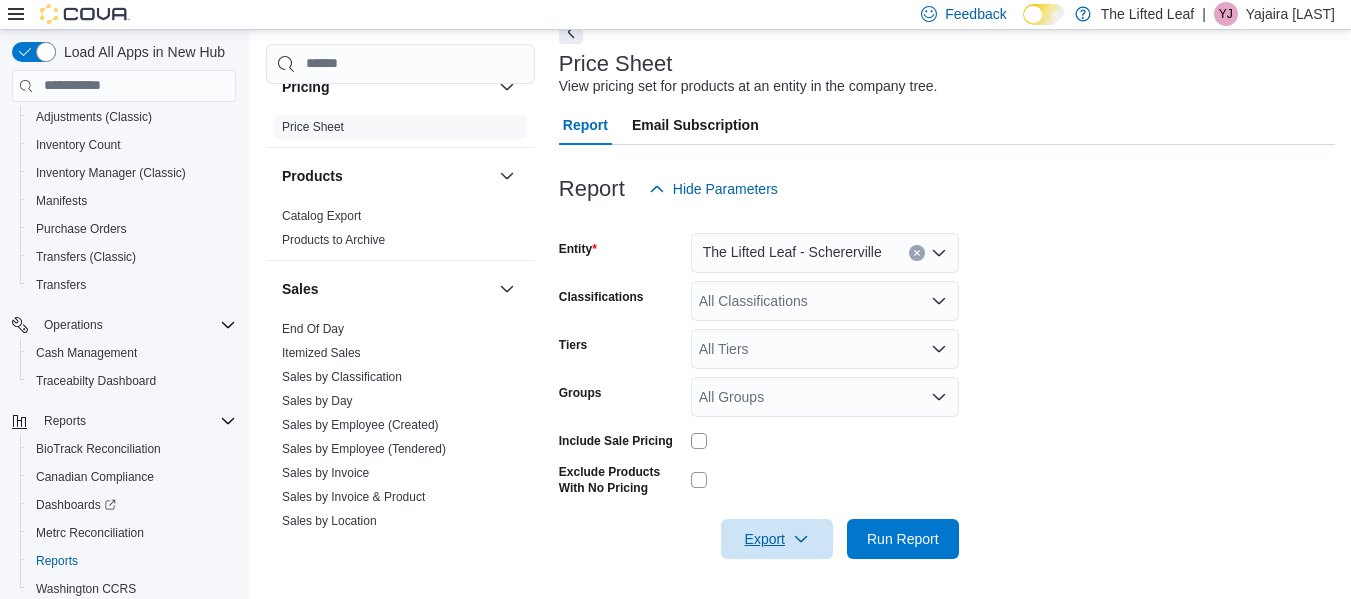 click on "Export" at bounding box center (777, 539) 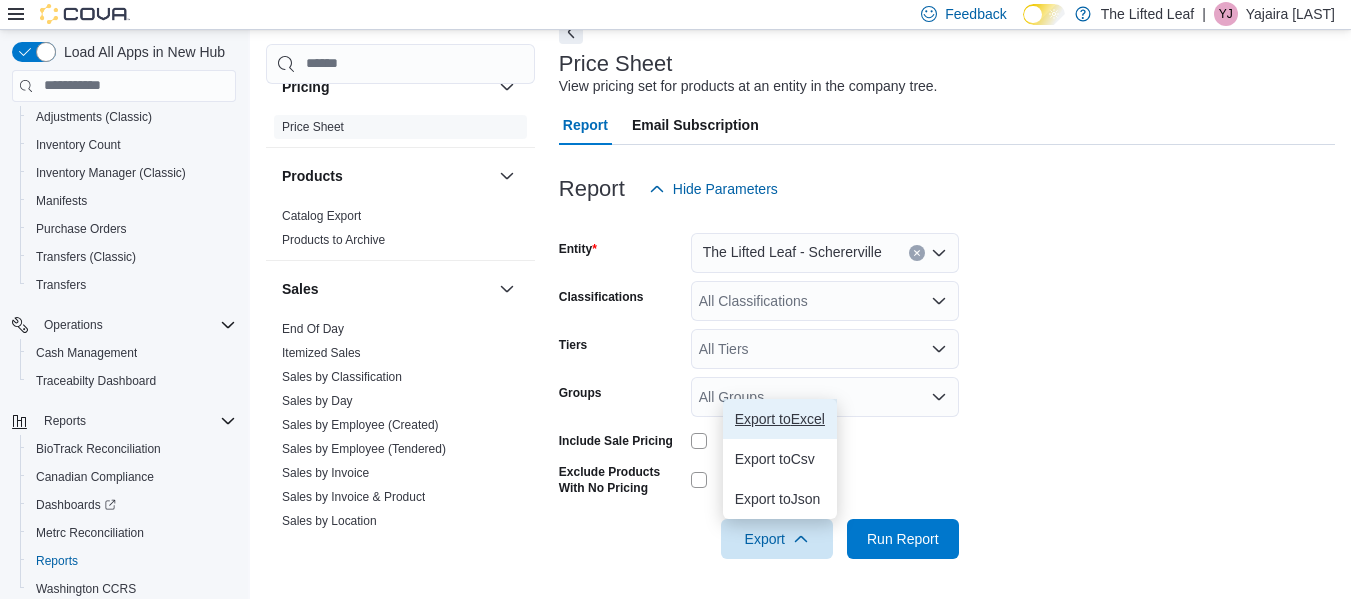 click on "Export to  Excel" at bounding box center (780, 419) 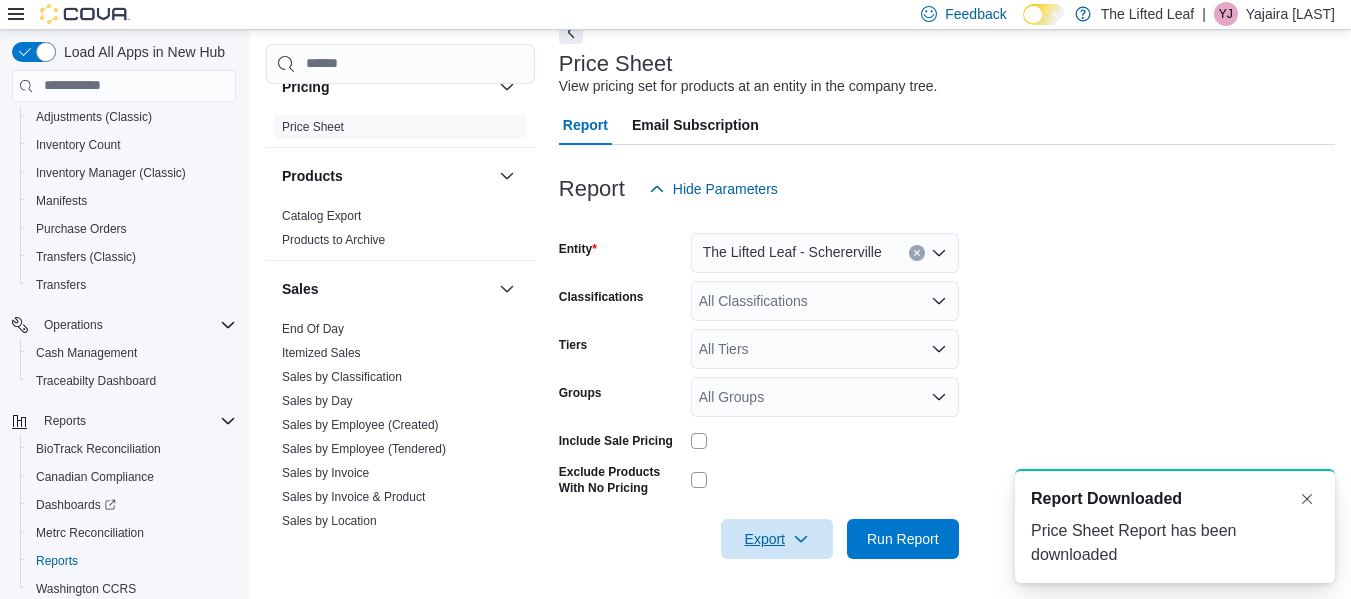 scroll, scrollTop: 0, scrollLeft: 0, axis: both 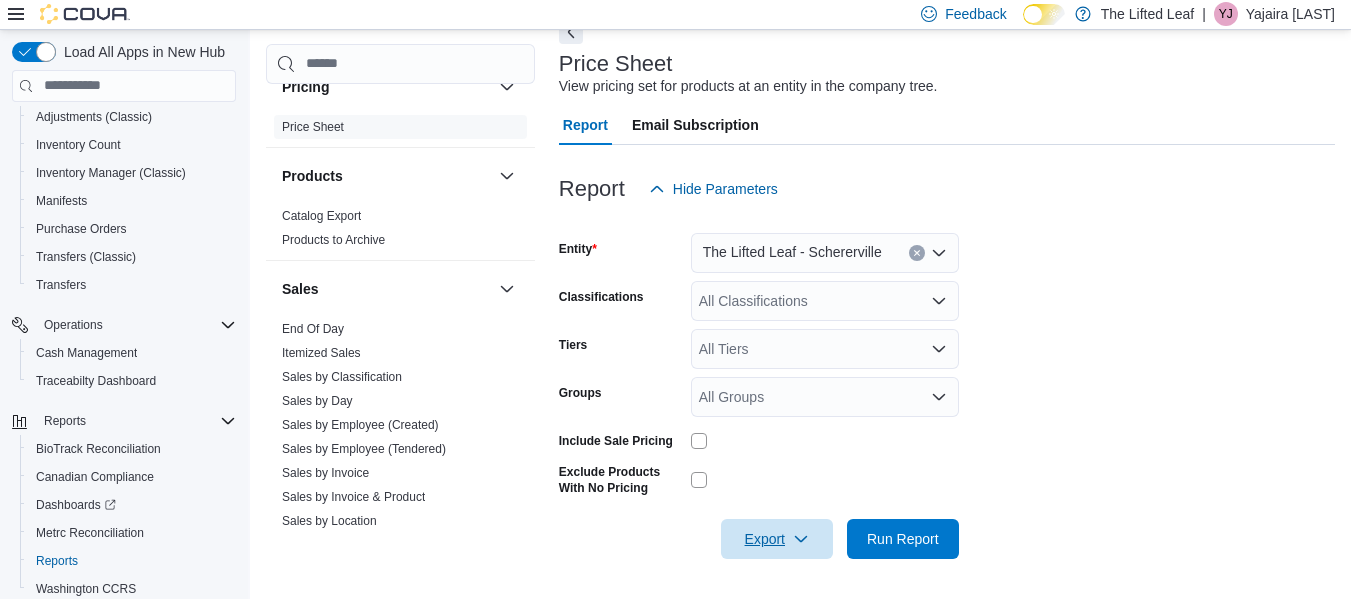 click 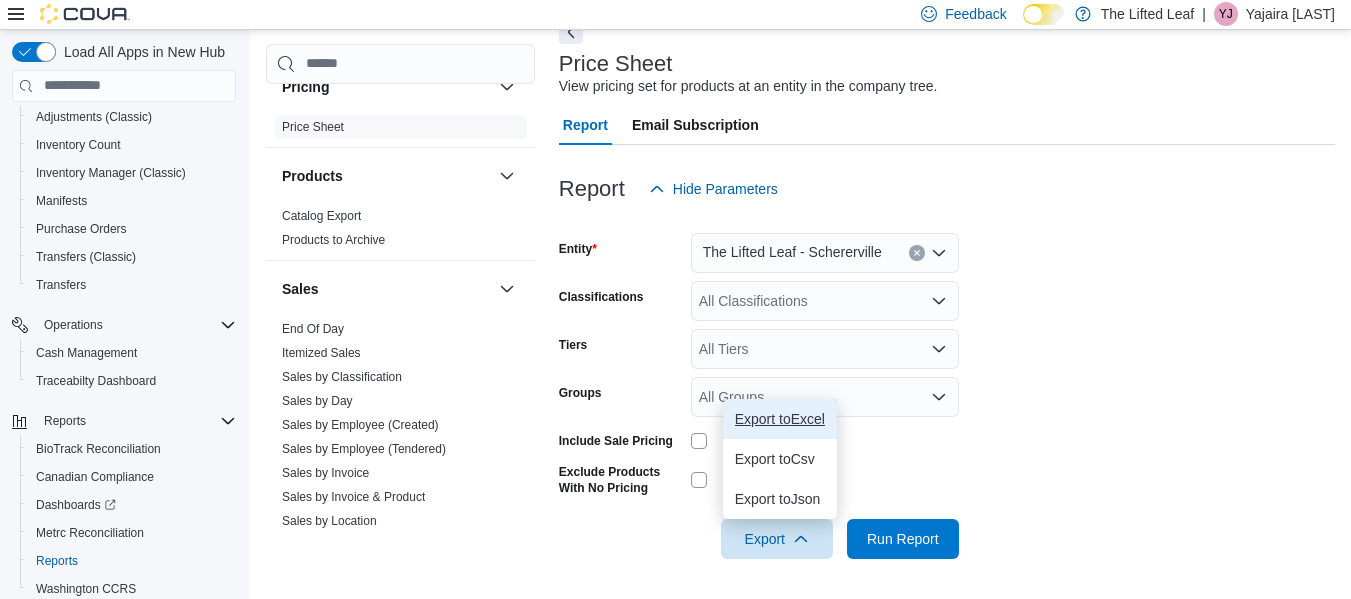 click on "Export to  Excel" at bounding box center (780, 419) 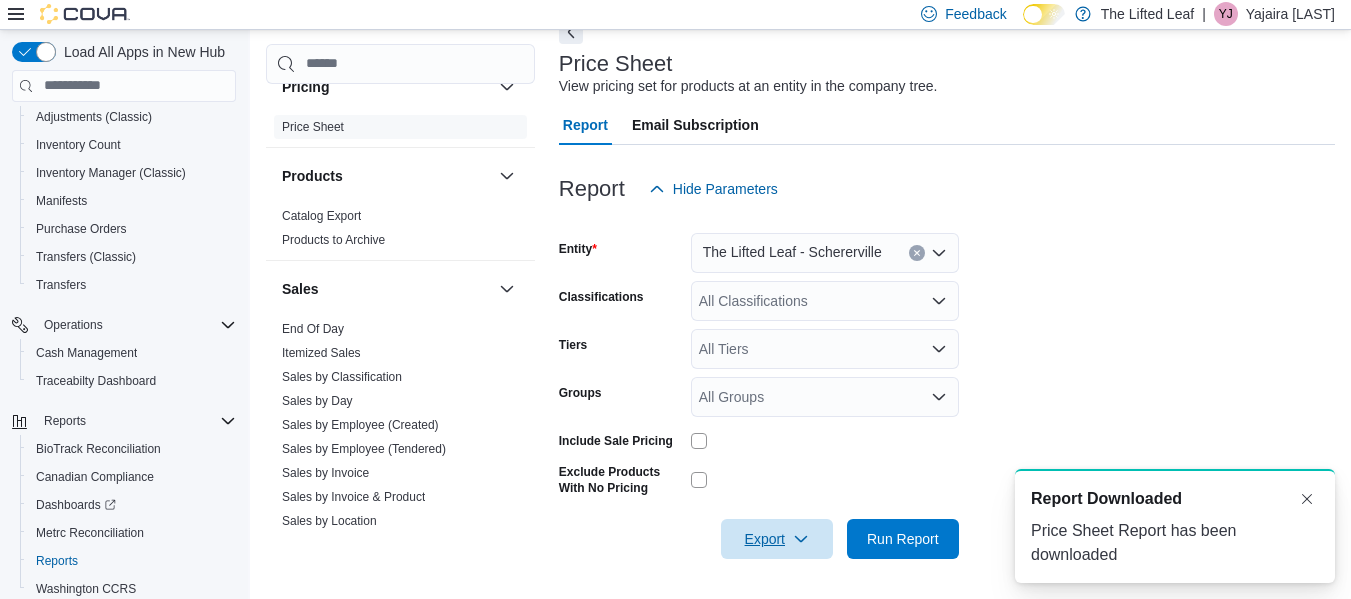 scroll, scrollTop: 0, scrollLeft: 0, axis: both 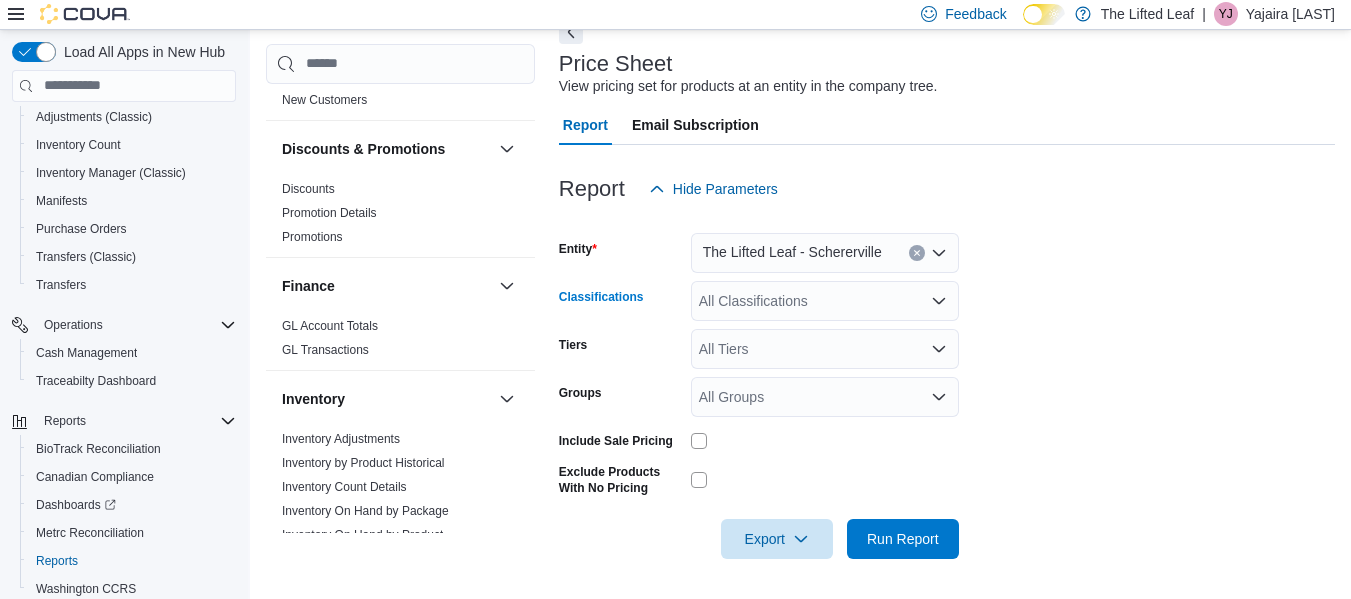 click on "All Classifications" at bounding box center (825, 301) 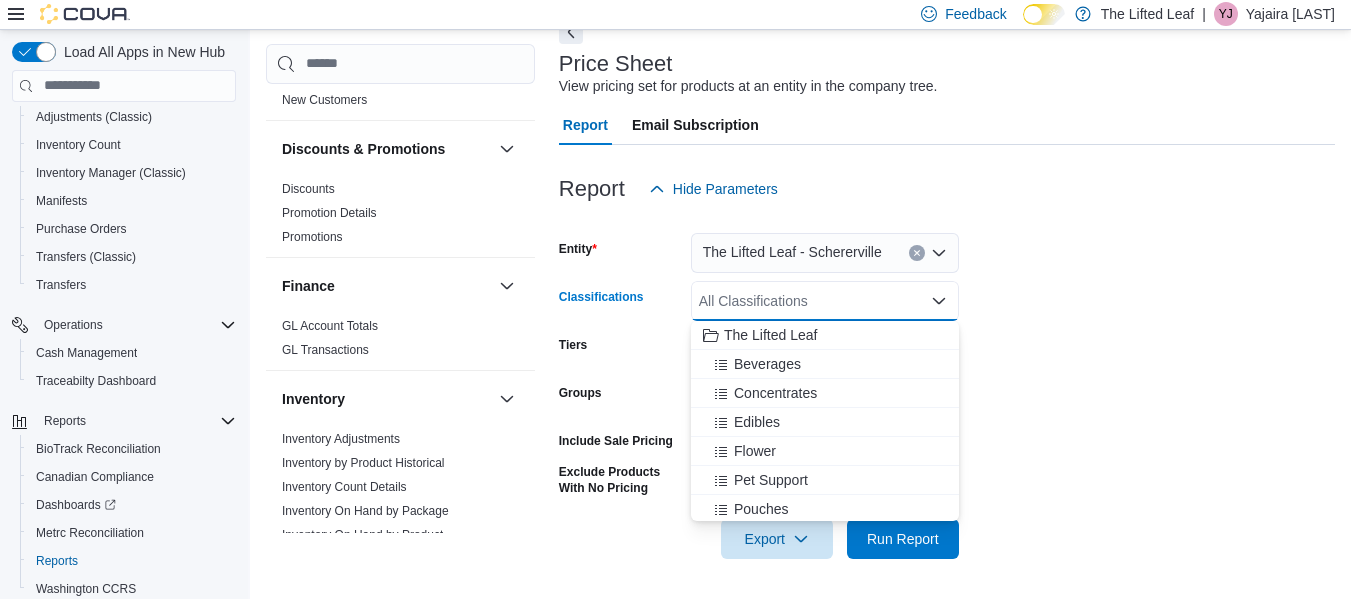 click on "The Lifted Leaf" at bounding box center (825, 335) 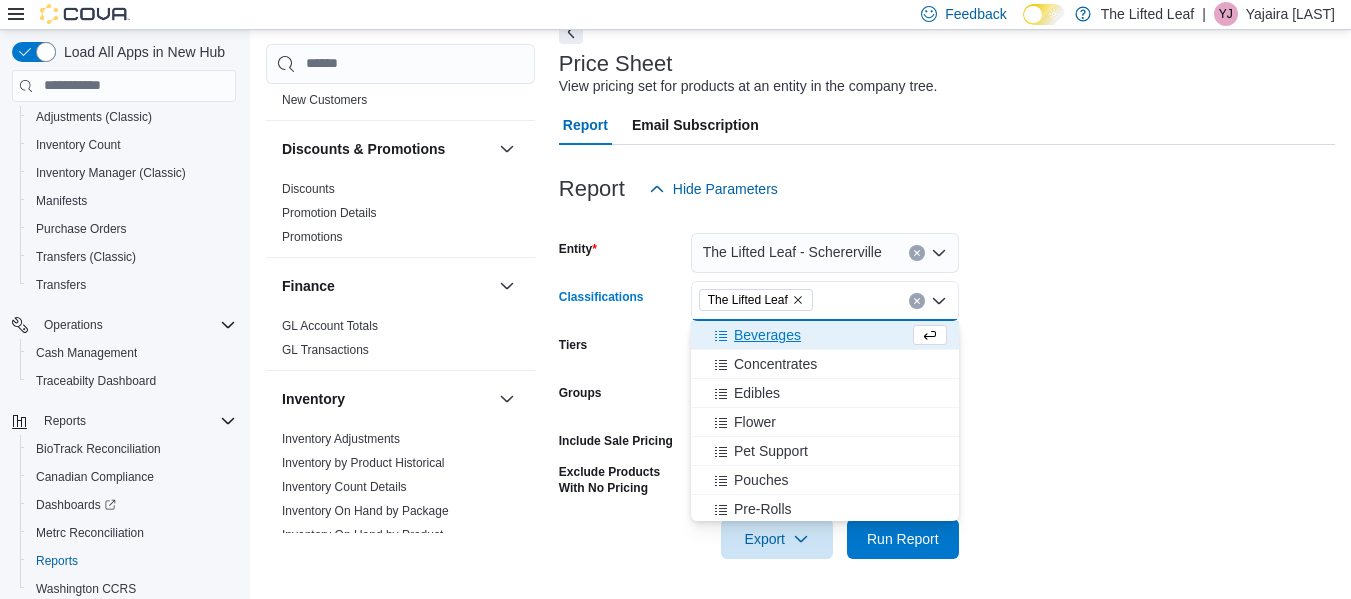 click on "Entity The Lifted Leaf - Schererville Classifications The Lifted Leaf Combo box. Selected. The Lifted Leaf. Press Backspace to delete The Lifted Leaf. Combo box input. All Classifications. Type some text or, to display a list of choices, press Down Arrow. To exit the list of choices, press Escape. Tiers All Tiers Groups All Groups Include Sale Pricing Exclude Products With No Pricing Export  Run Report" at bounding box center [947, 384] 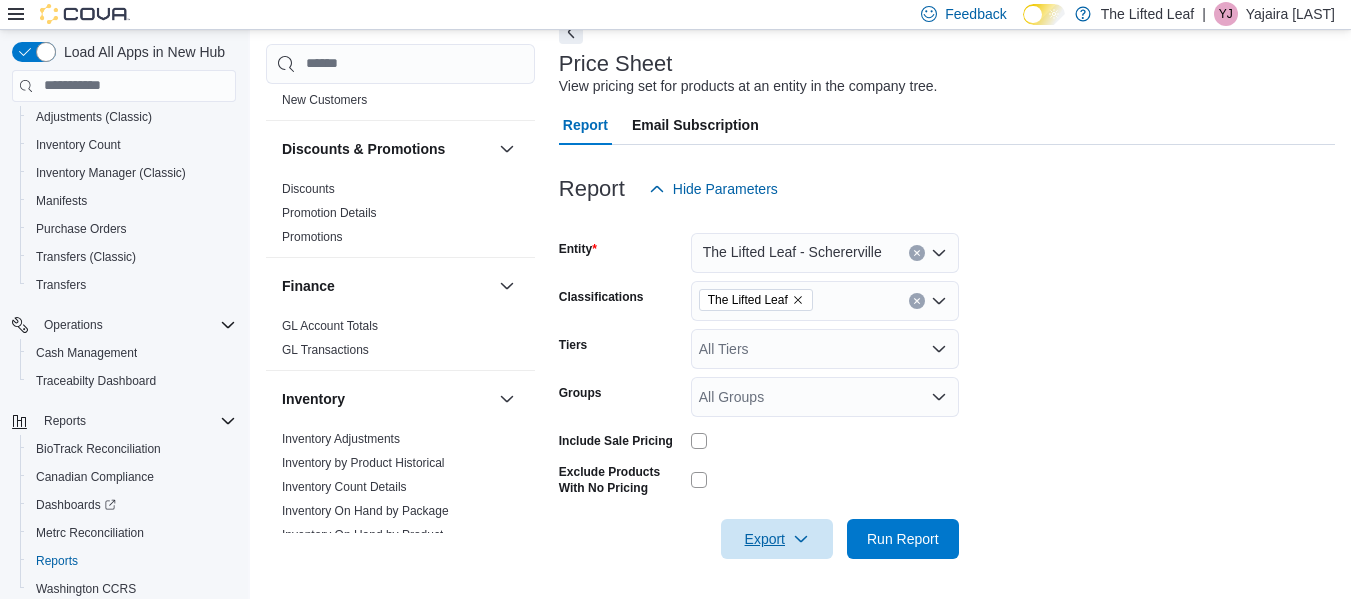 click 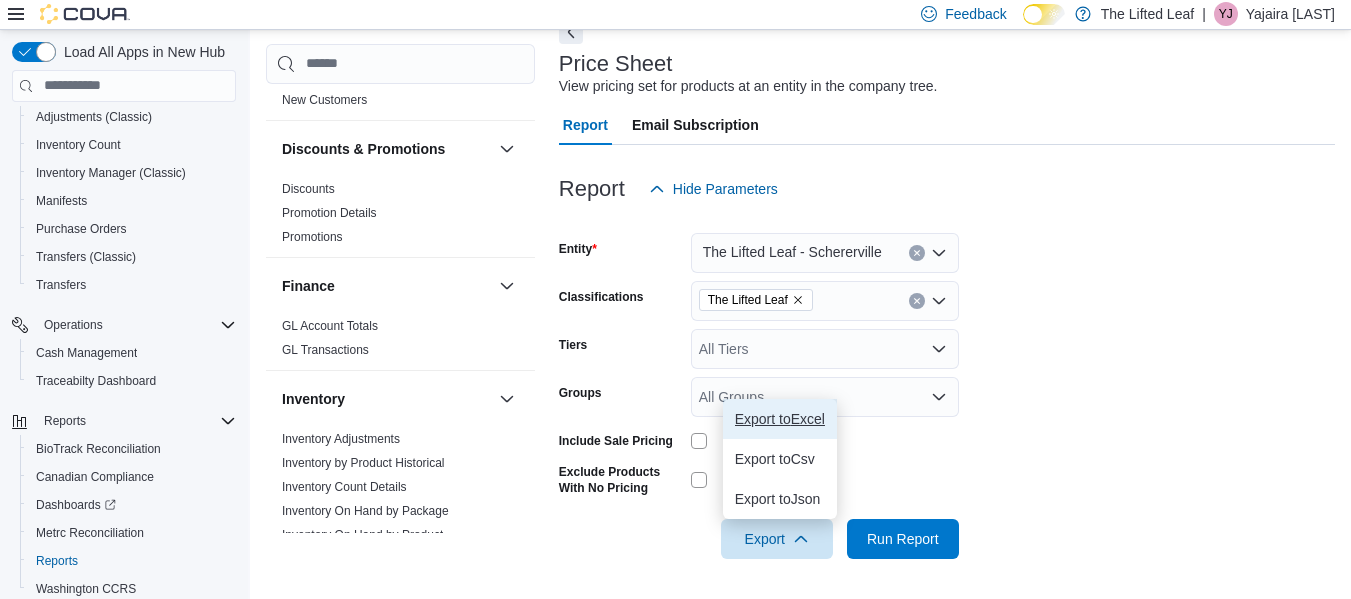 click on "Export to  Excel" at bounding box center (780, 419) 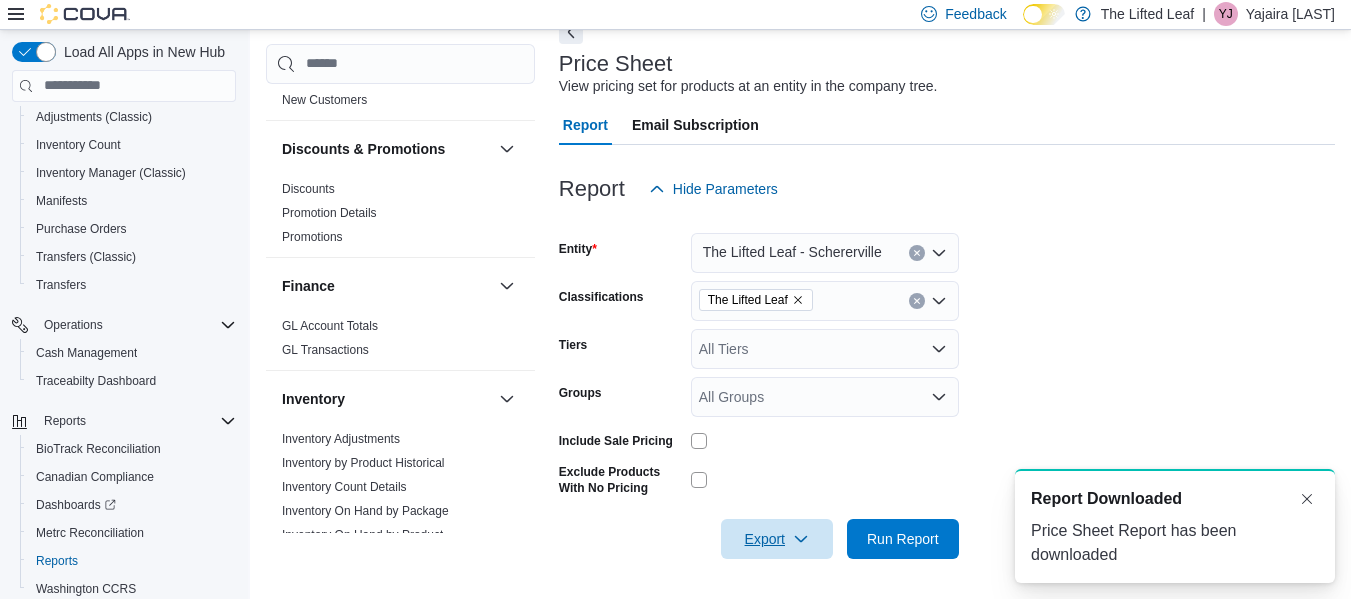 scroll, scrollTop: 0, scrollLeft: 0, axis: both 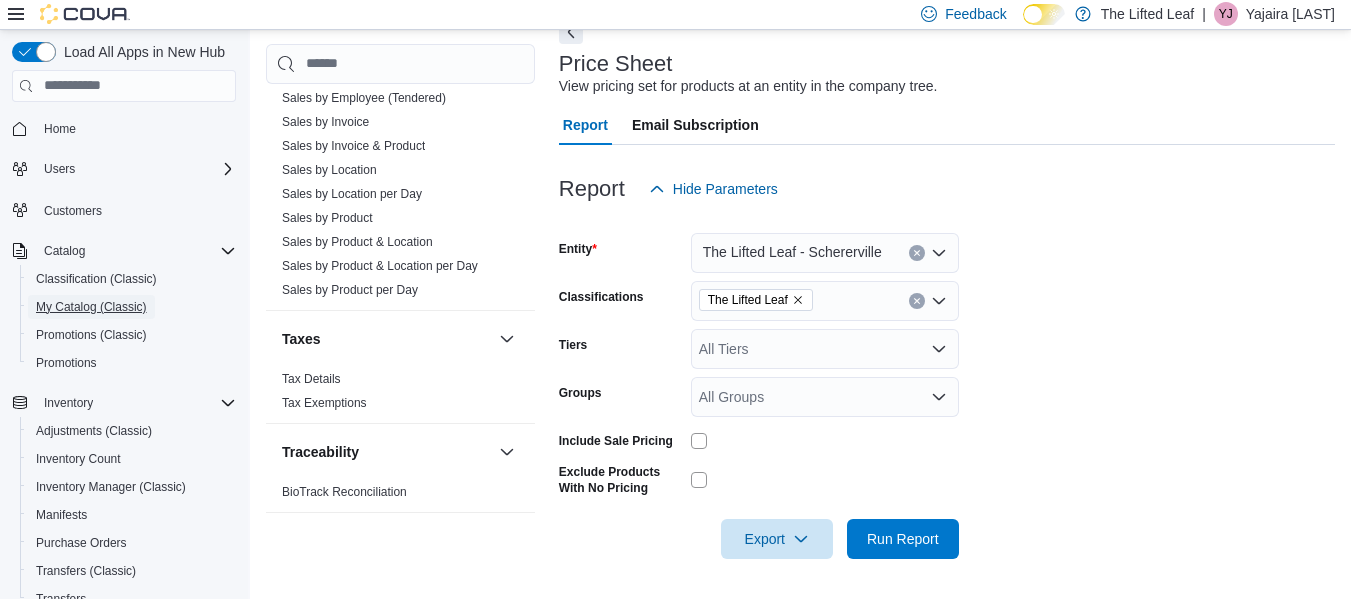 click on "My Catalog (Classic)" at bounding box center [91, 307] 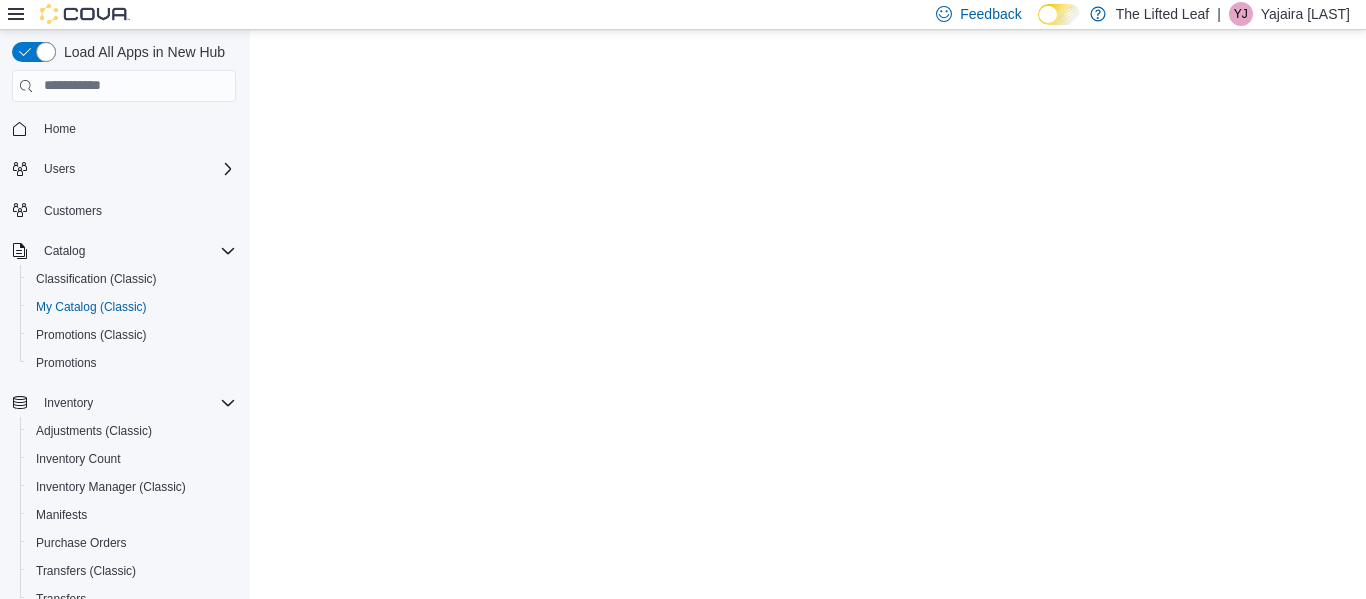 scroll, scrollTop: 0, scrollLeft: 0, axis: both 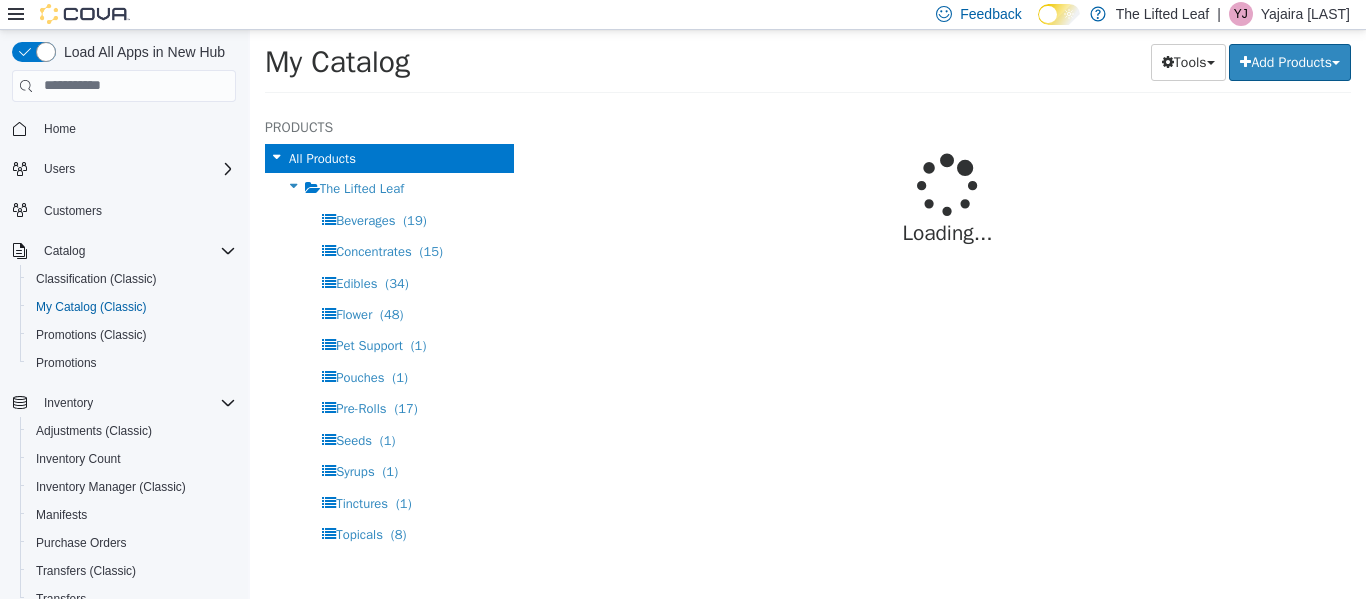 select on "**********" 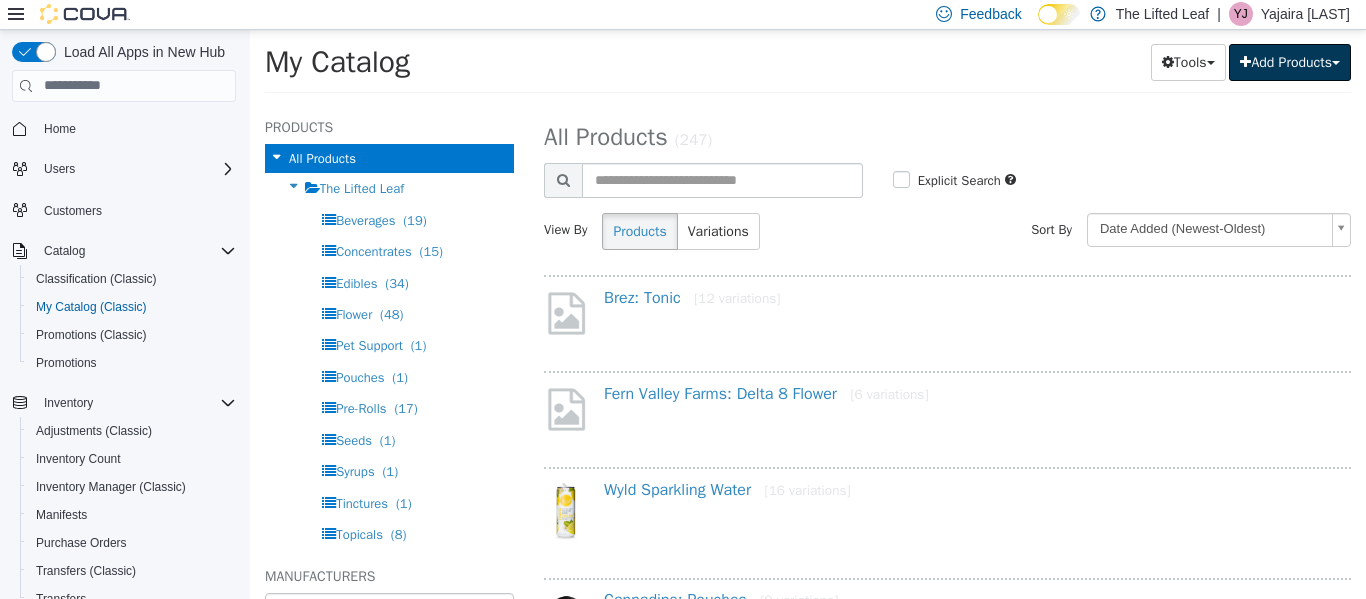 click on "Add Products" at bounding box center [1290, 61] 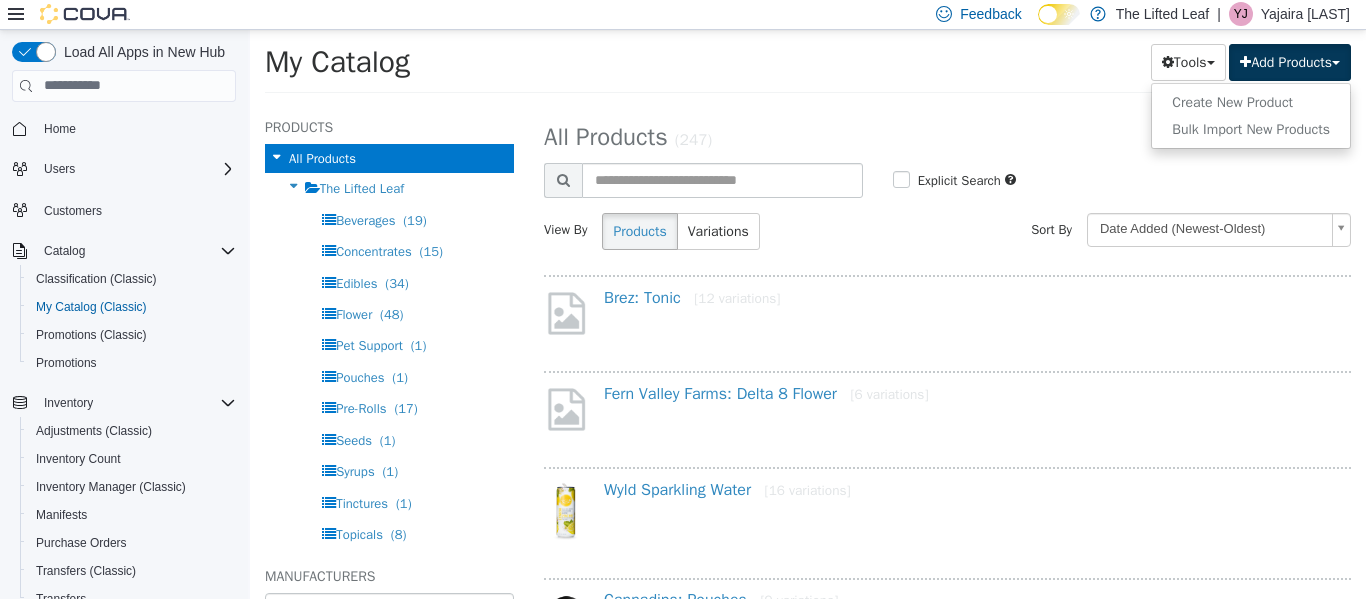 click on "**********" at bounding box center (947, 351) 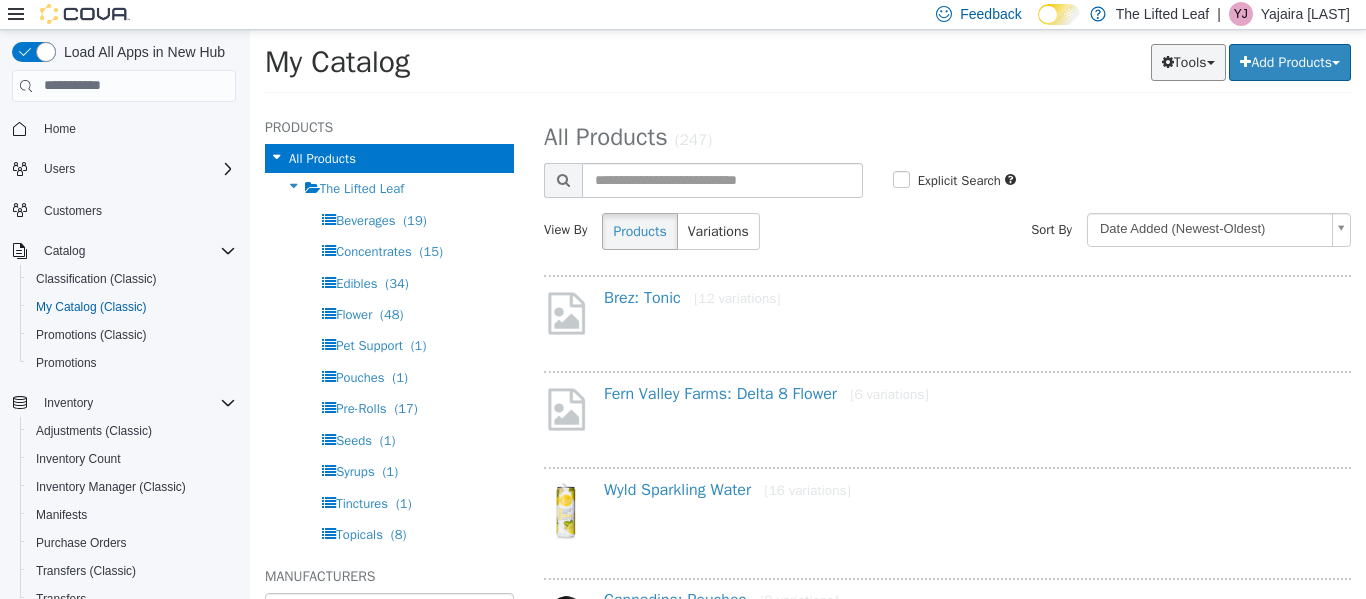 click on "Tools" at bounding box center [1188, 61] 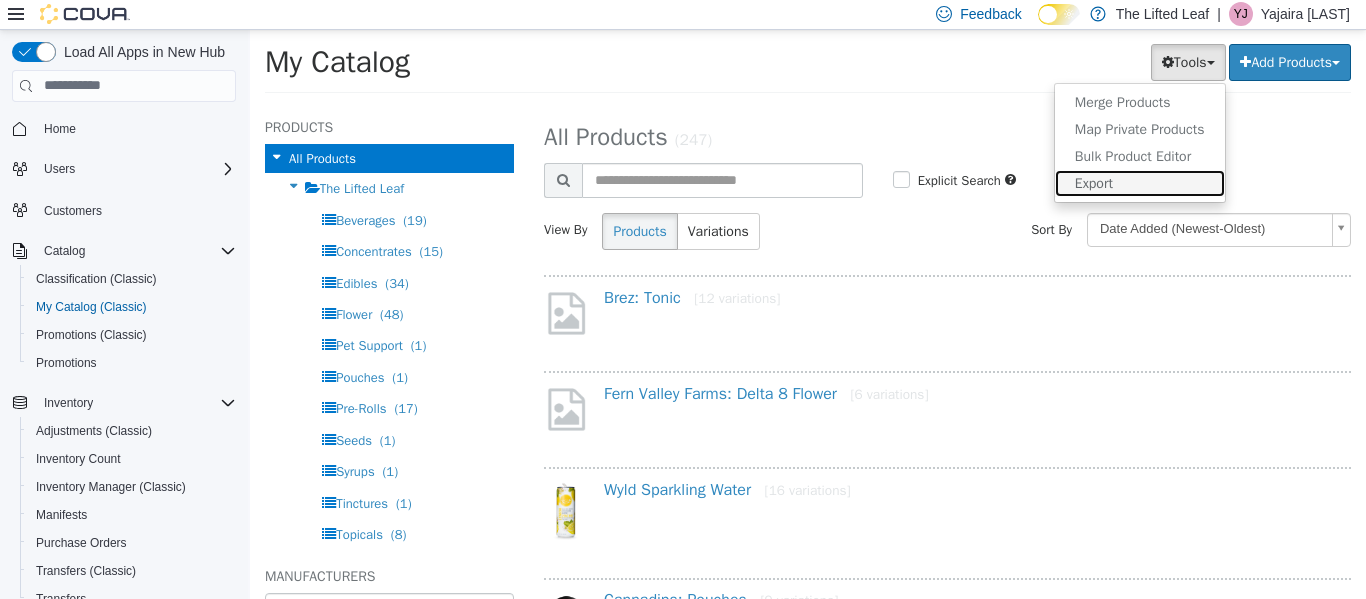 click on "Export" at bounding box center (1140, 182) 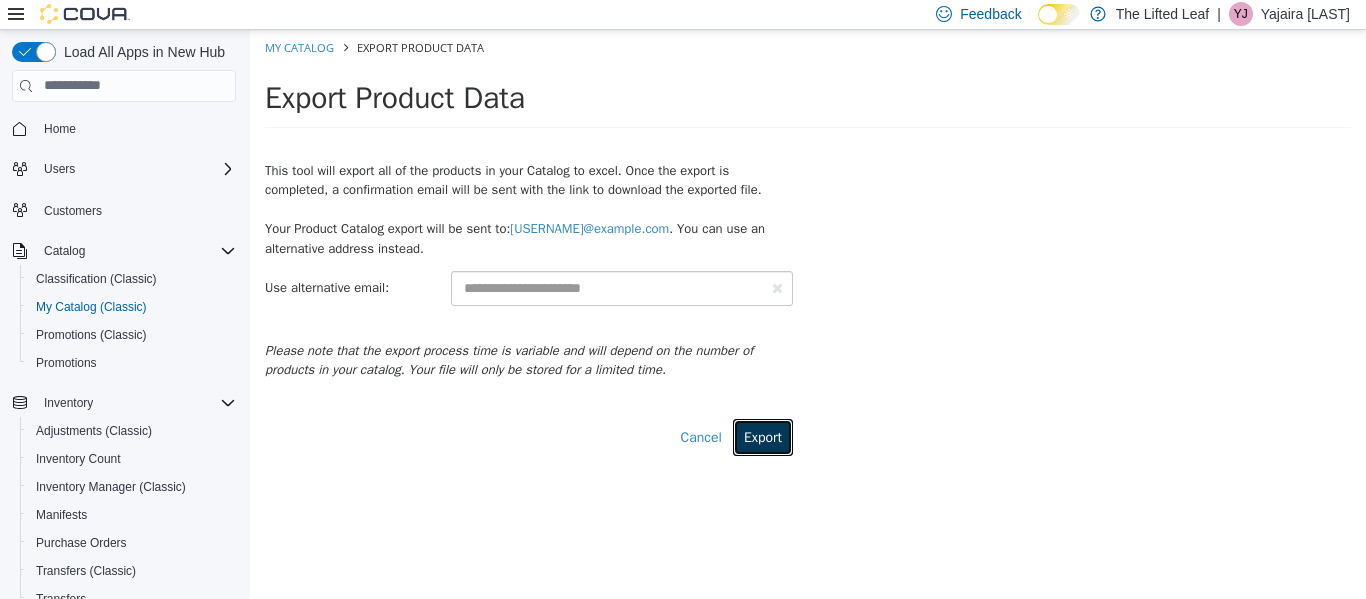 click on "Export" at bounding box center [763, 436] 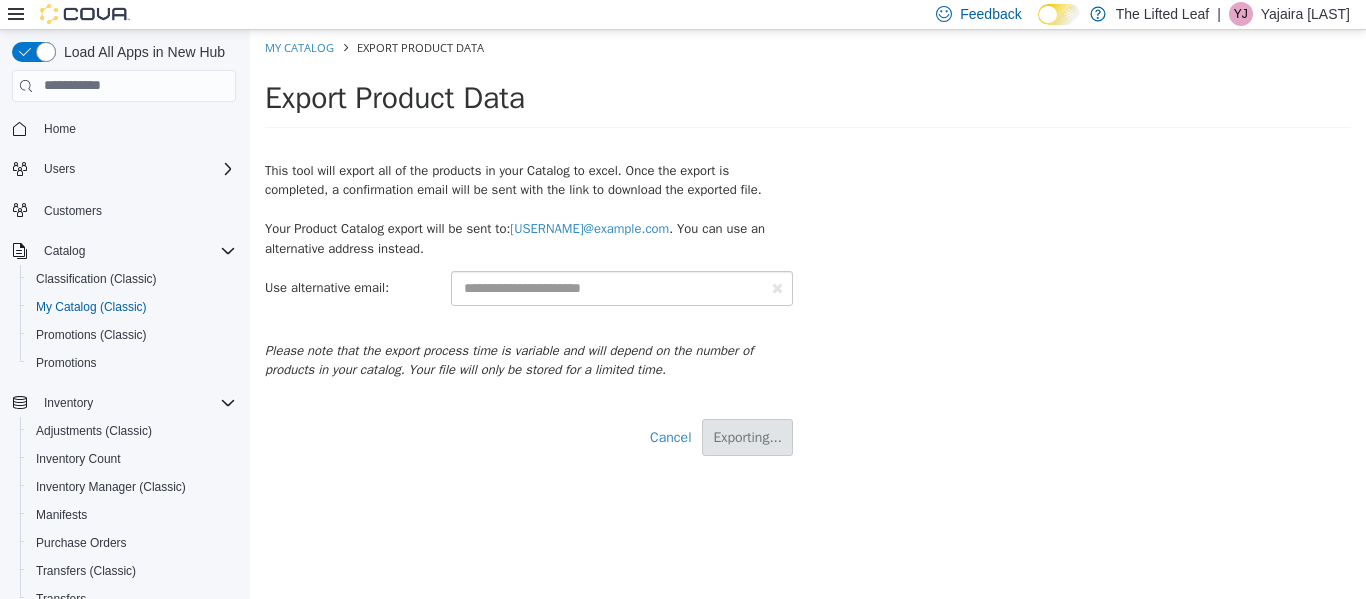 select on "**********" 